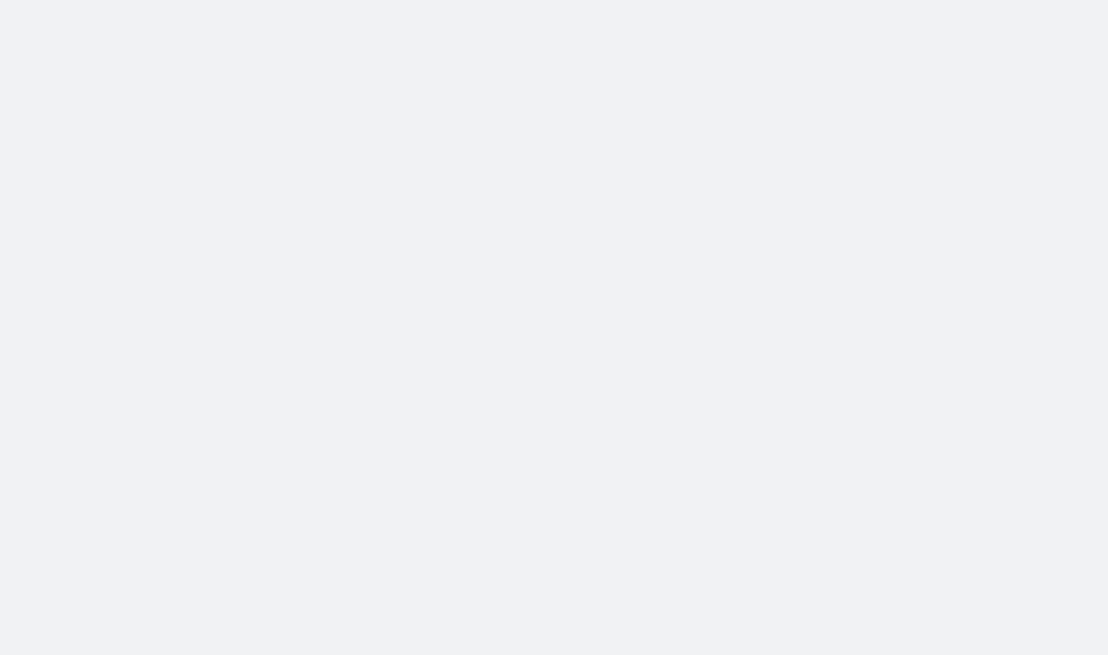 scroll, scrollTop: 0, scrollLeft: 0, axis: both 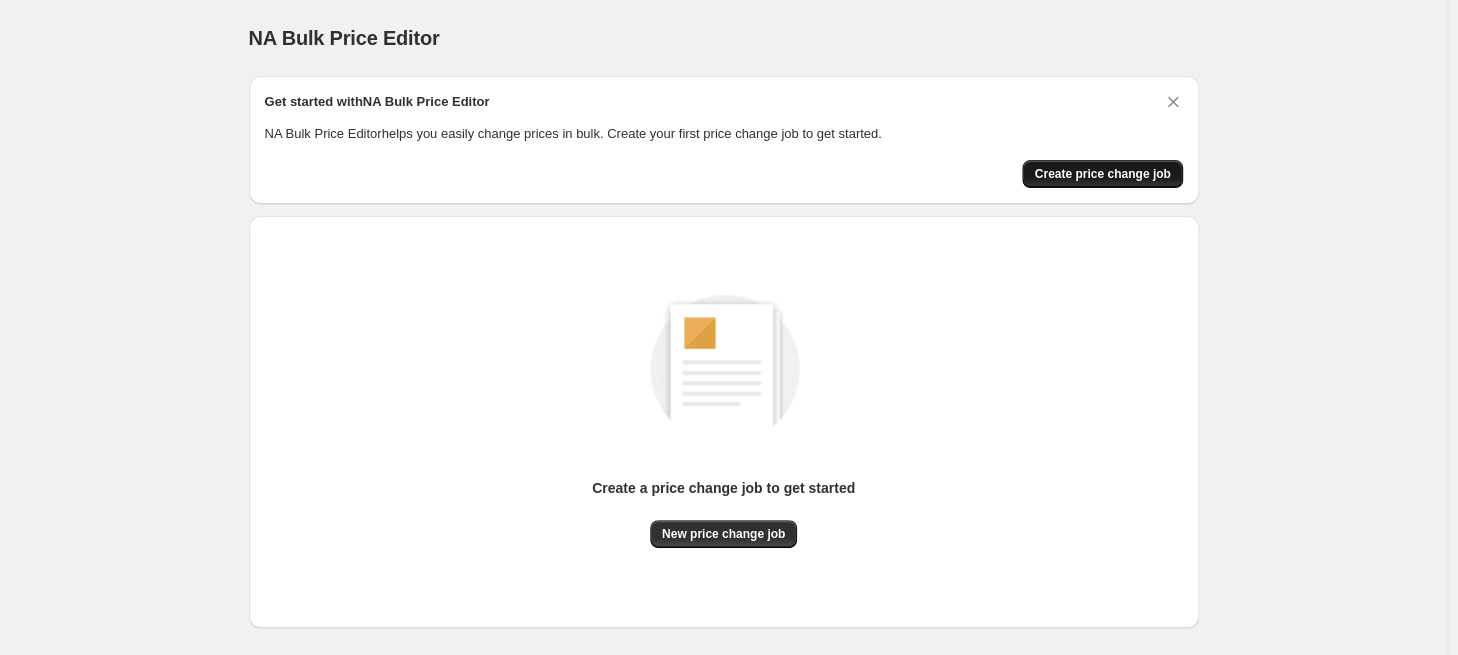 click on "Create price change job" at bounding box center [1102, 174] 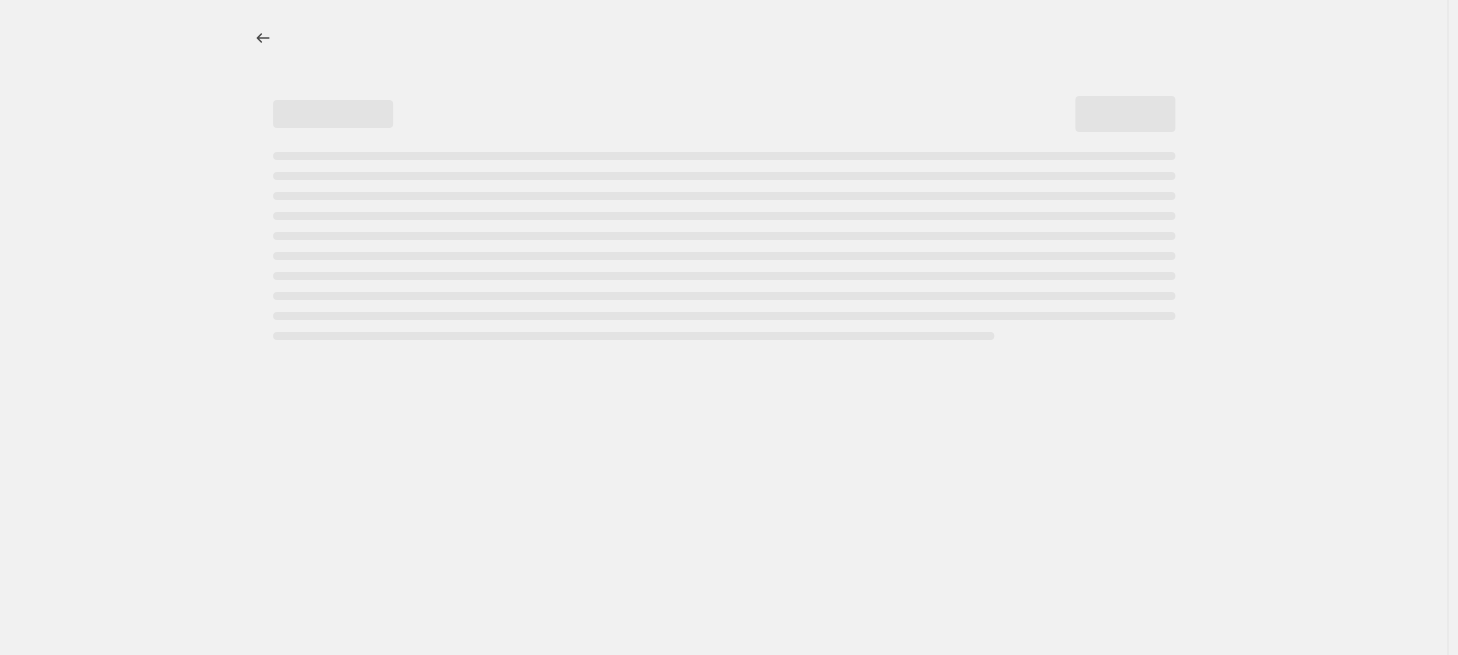 select on "percentage" 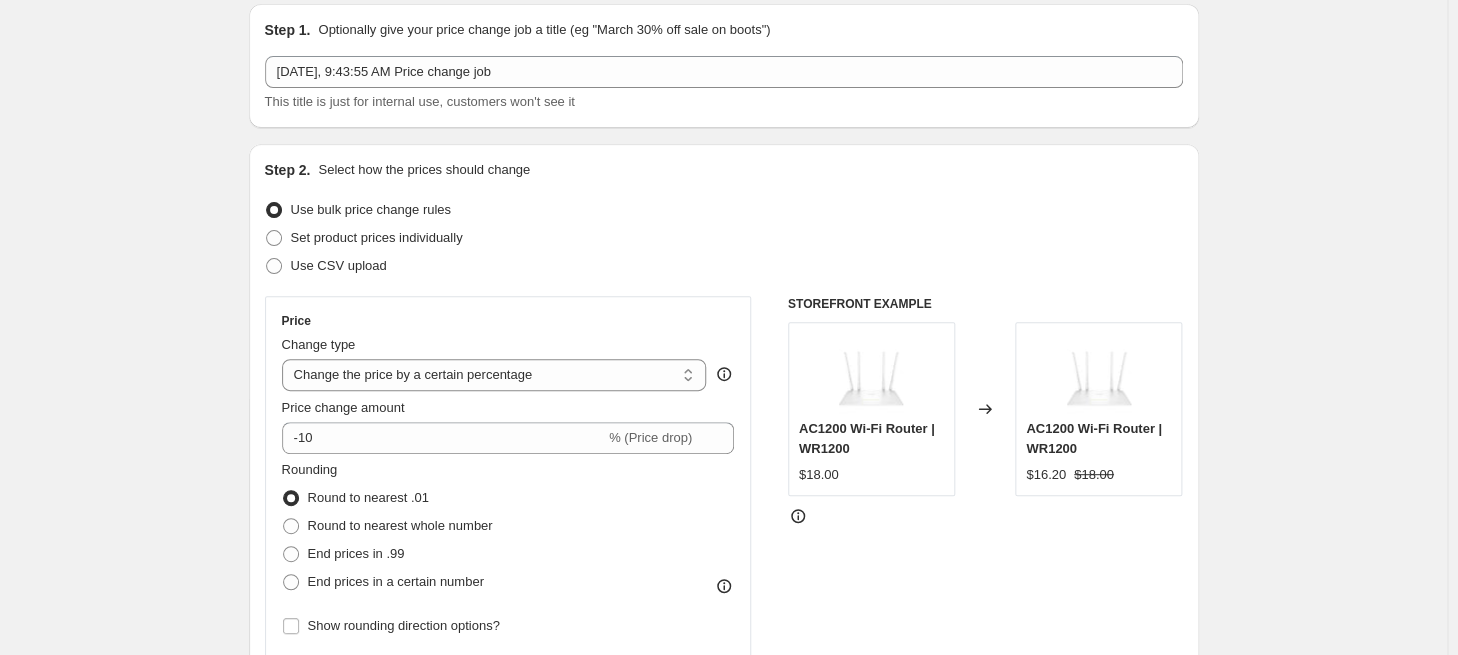 scroll, scrollTop: 140, scrollLeft: 0, axis: vertical 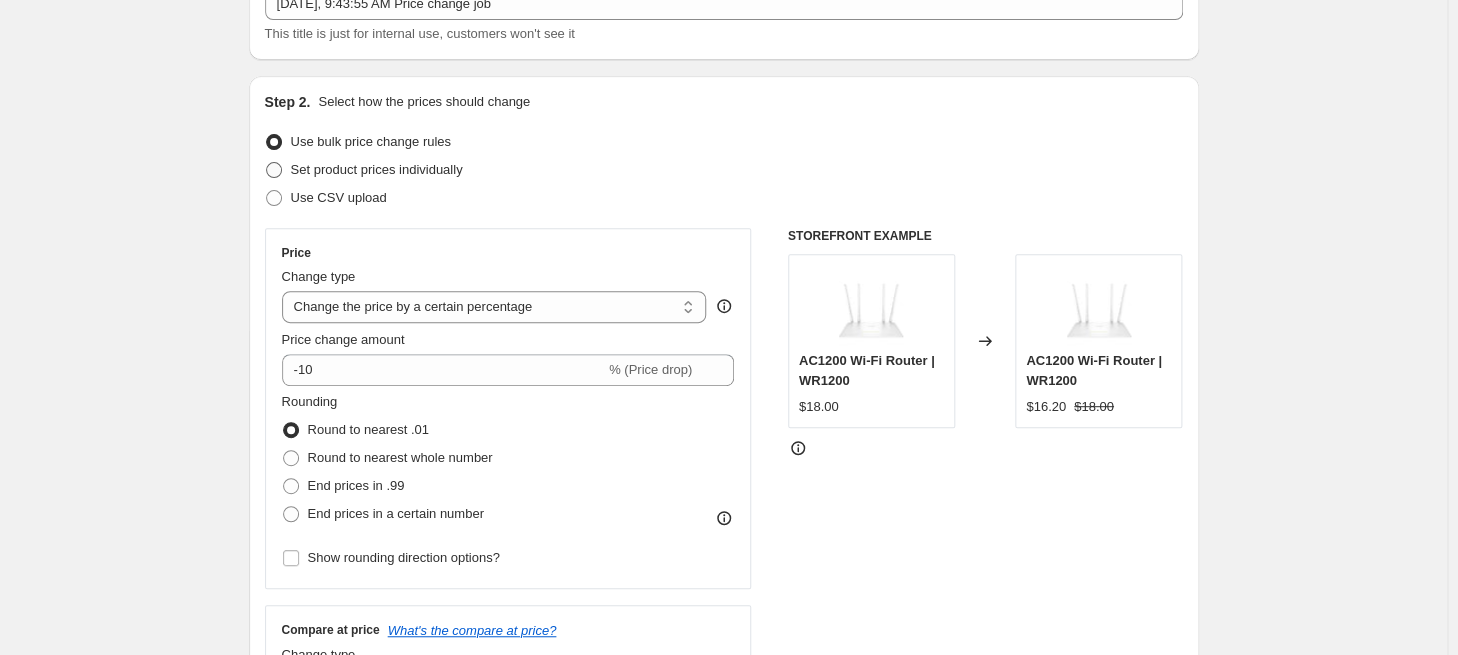 click on "Set product prices individually" at bounding box center [377, 169] 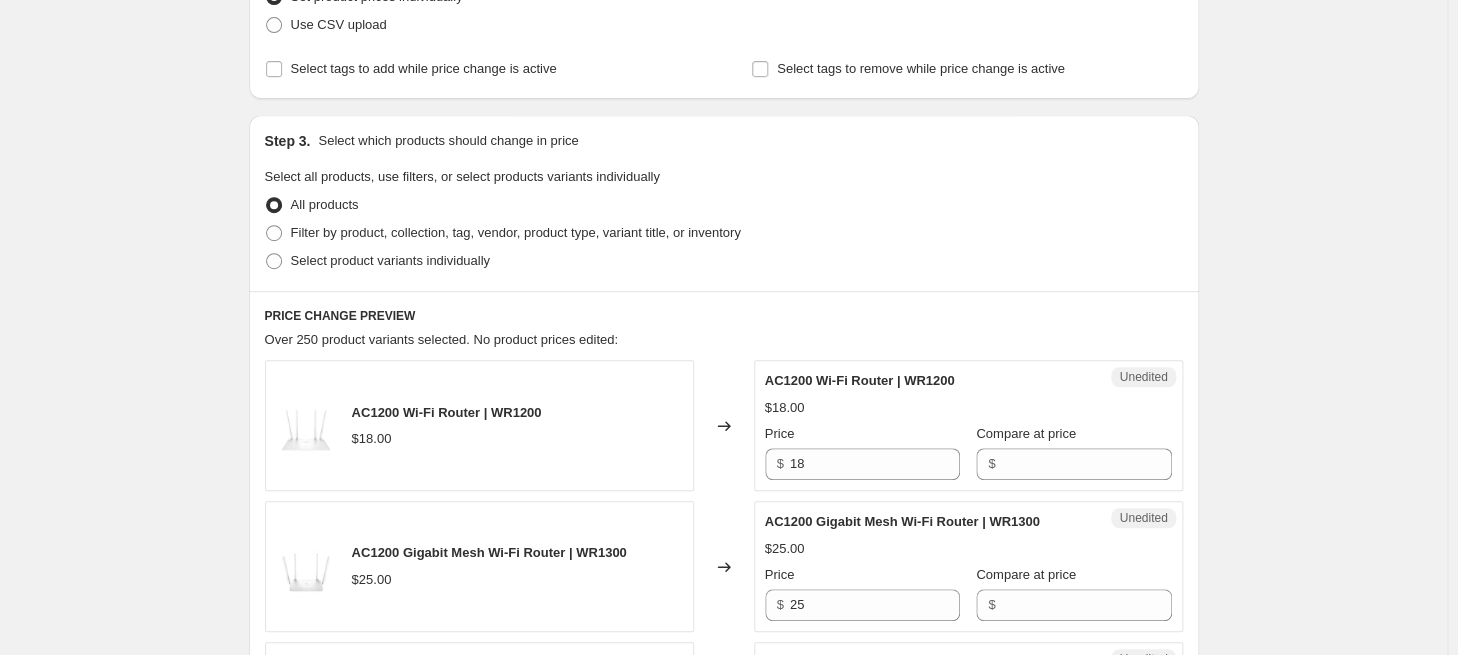 scroll, scrollTop: 315, scrollLeft: 0, axis: vertical 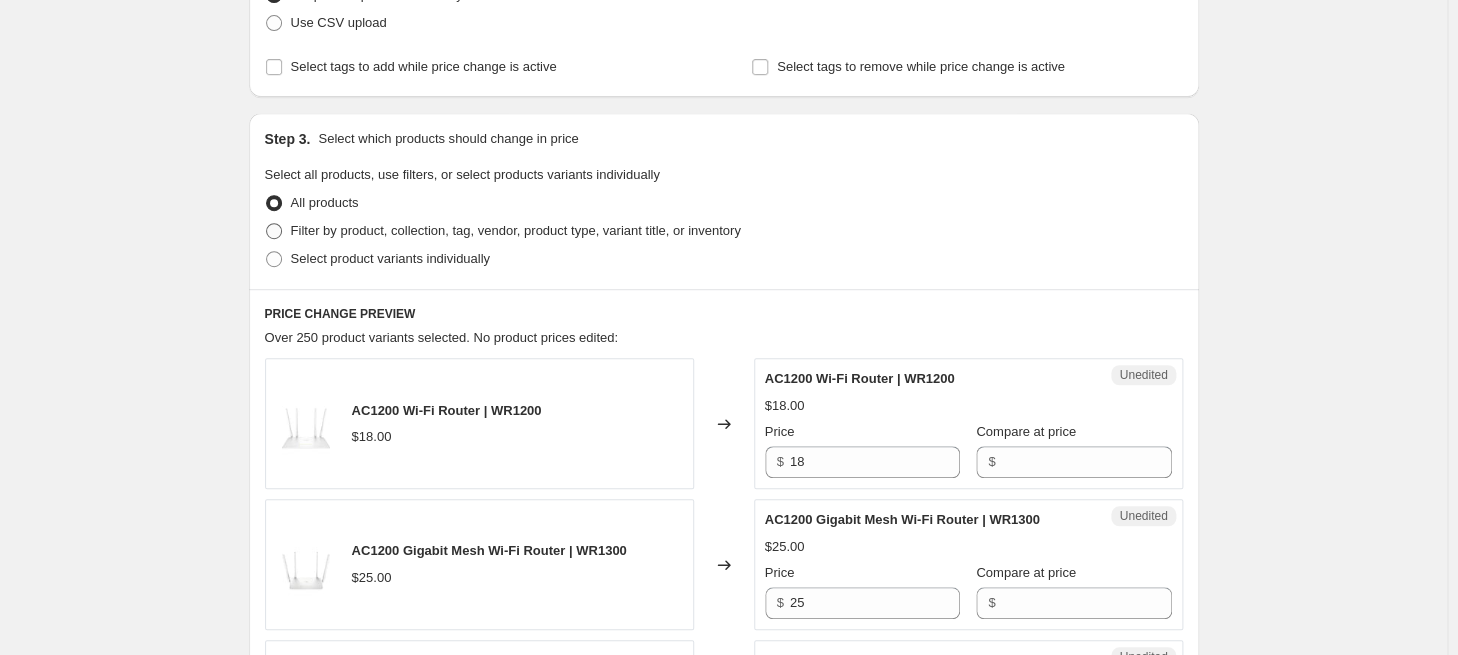 click at bounding box center [274, 231] 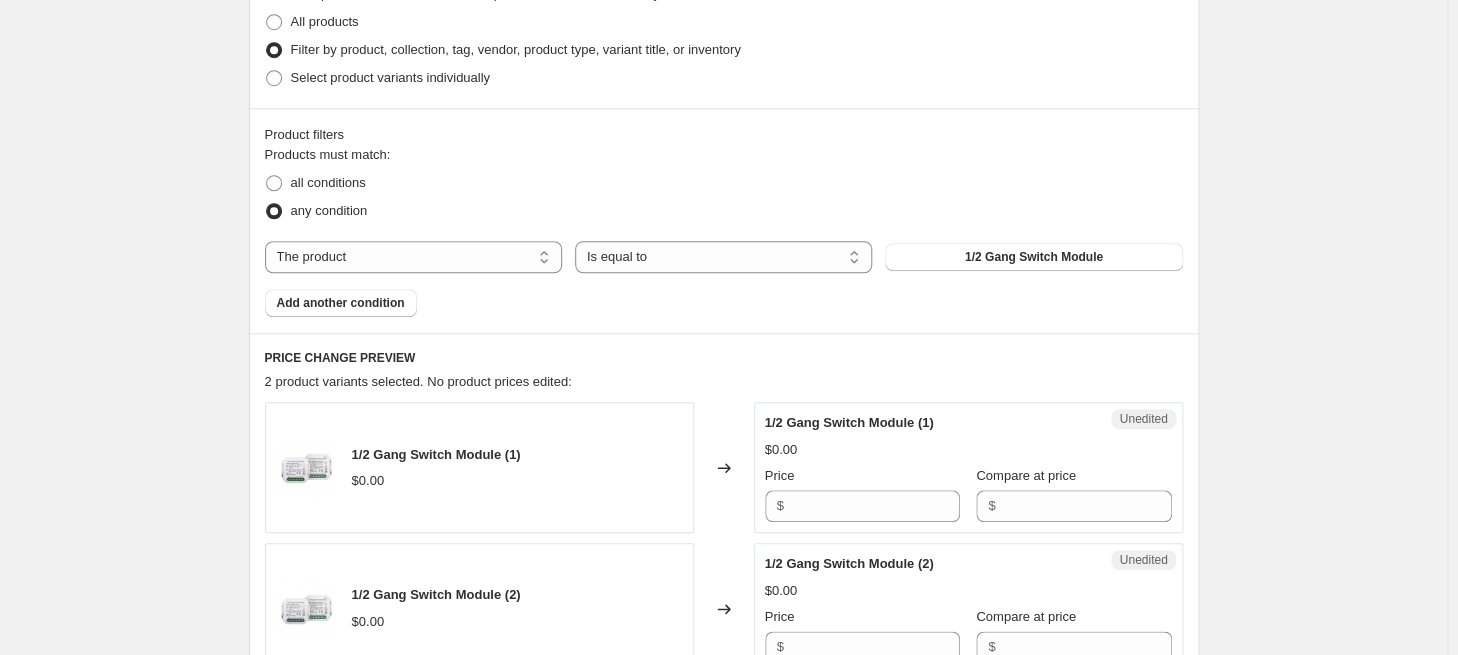 scroll, scrollTop: 525, scrollLeft: 0, axis: vertical 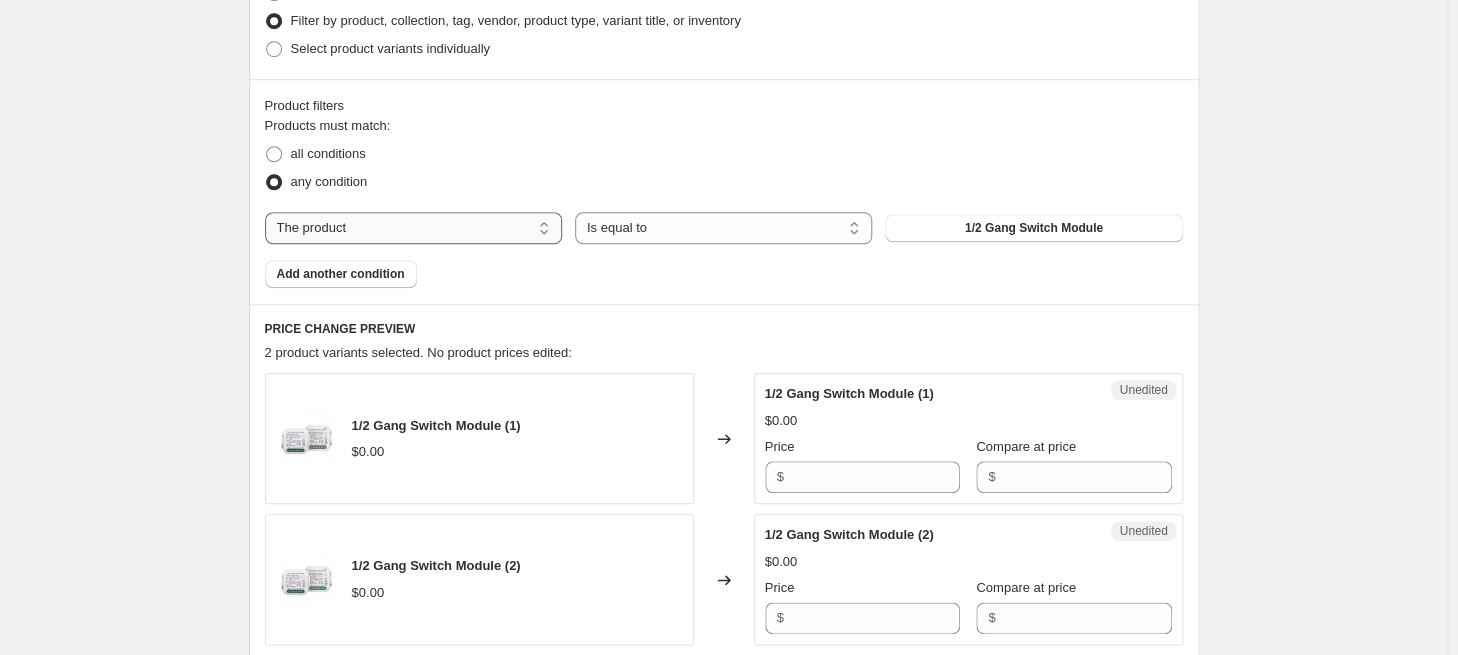 click on "The product The product's collection The product's tag The product's vendor The product's type The product's status The variant's title Inventory quantity" at bounding box center (413, 228) 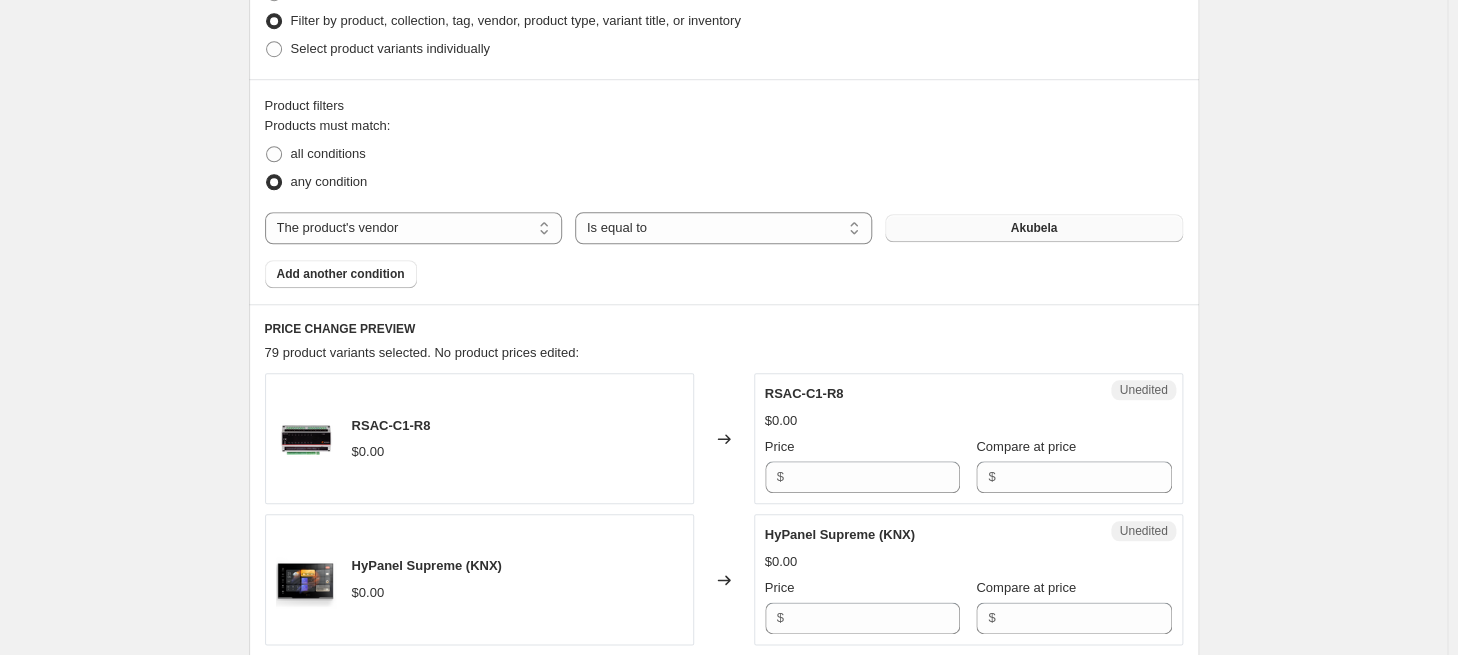 click on "Akubela" at bounding box center (1033, 228) 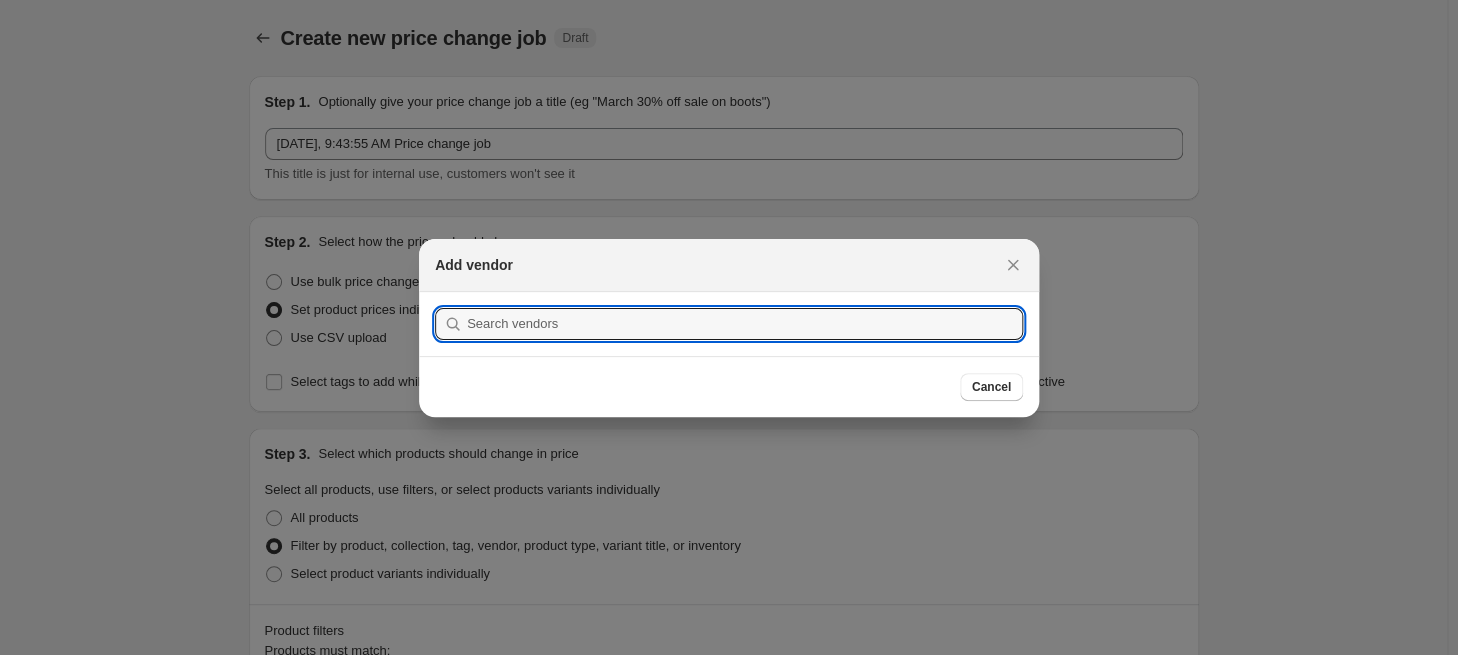 scroll, scrollTop: 0, scrollLeft: 0, axis: both 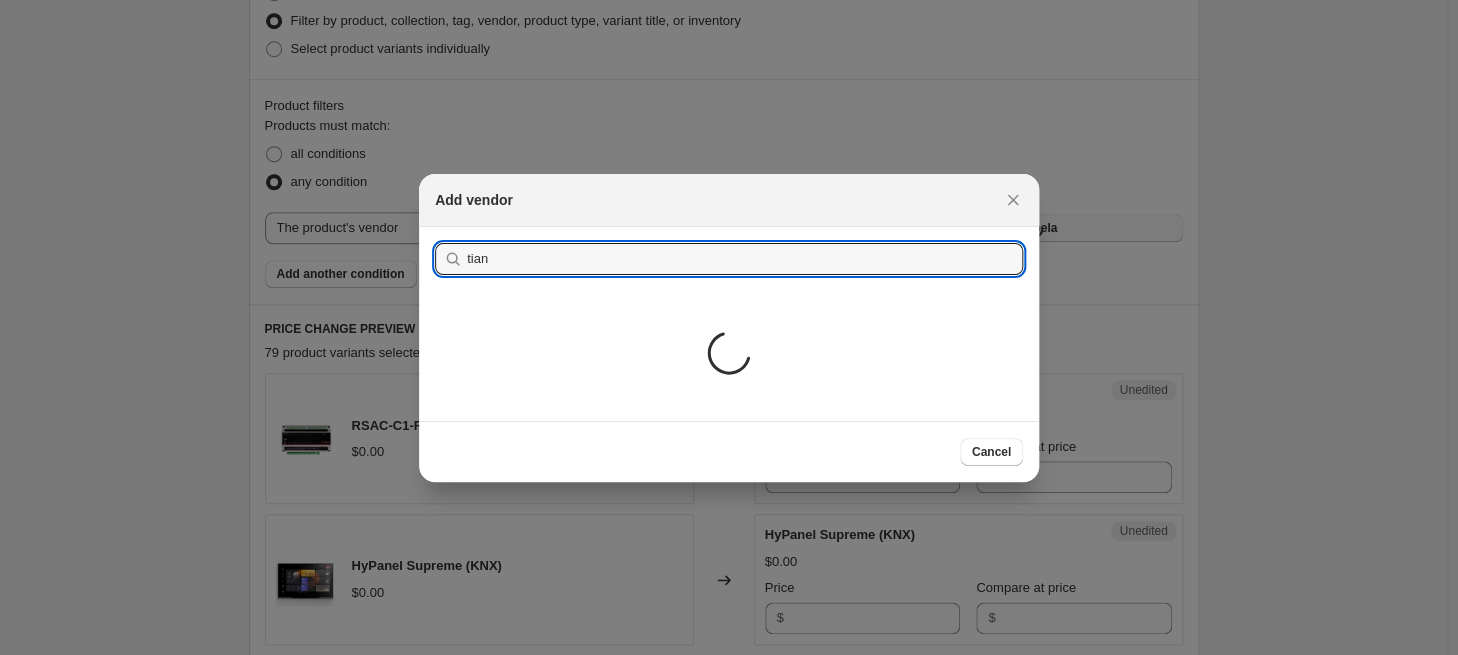 type on "tian" 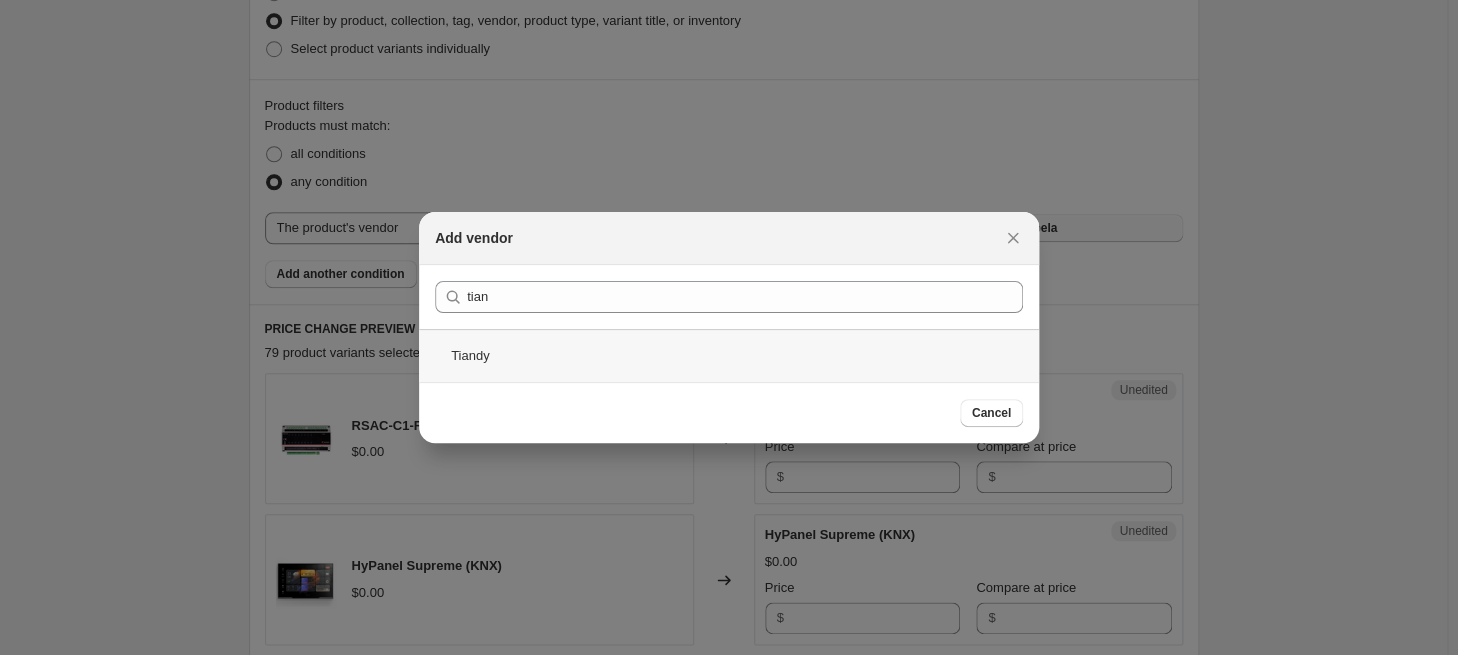 click on "Tiandy" at bounding box center (729, 355) 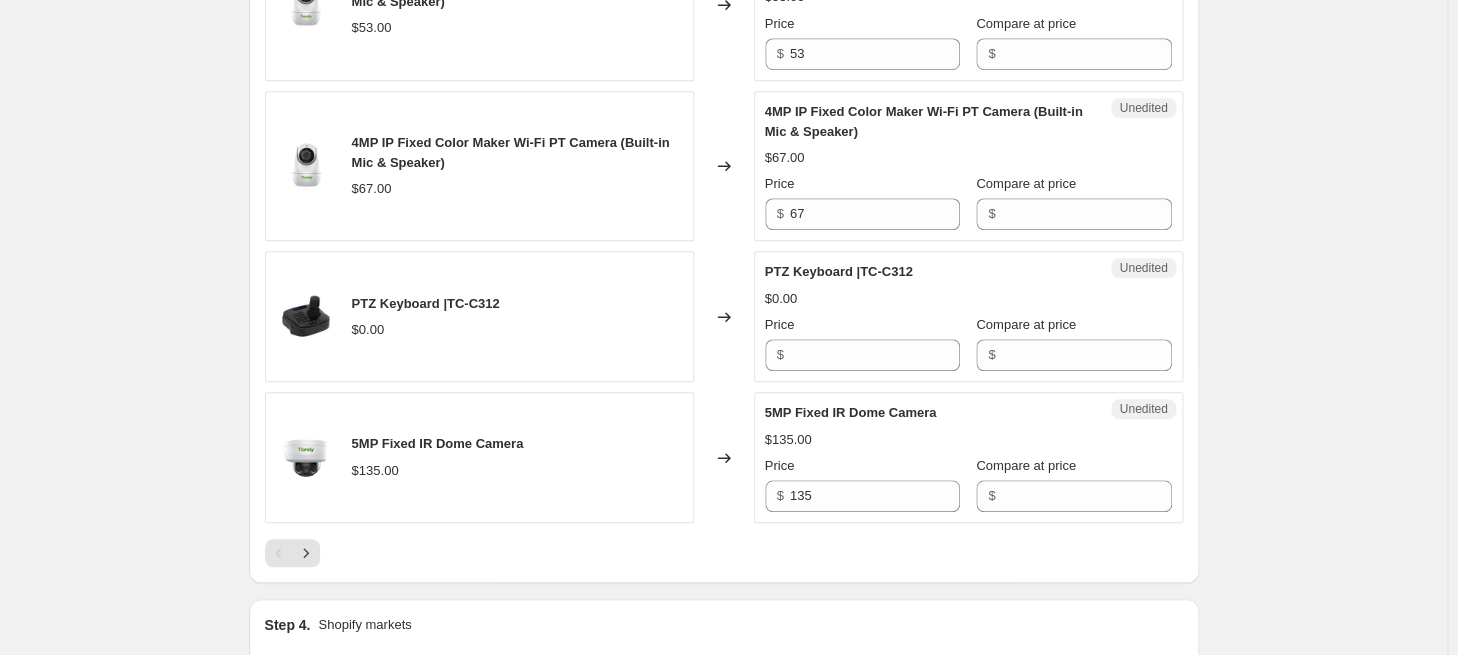 scroll, scrollTop: 3500, scrollLeft: 0, axis: vertical 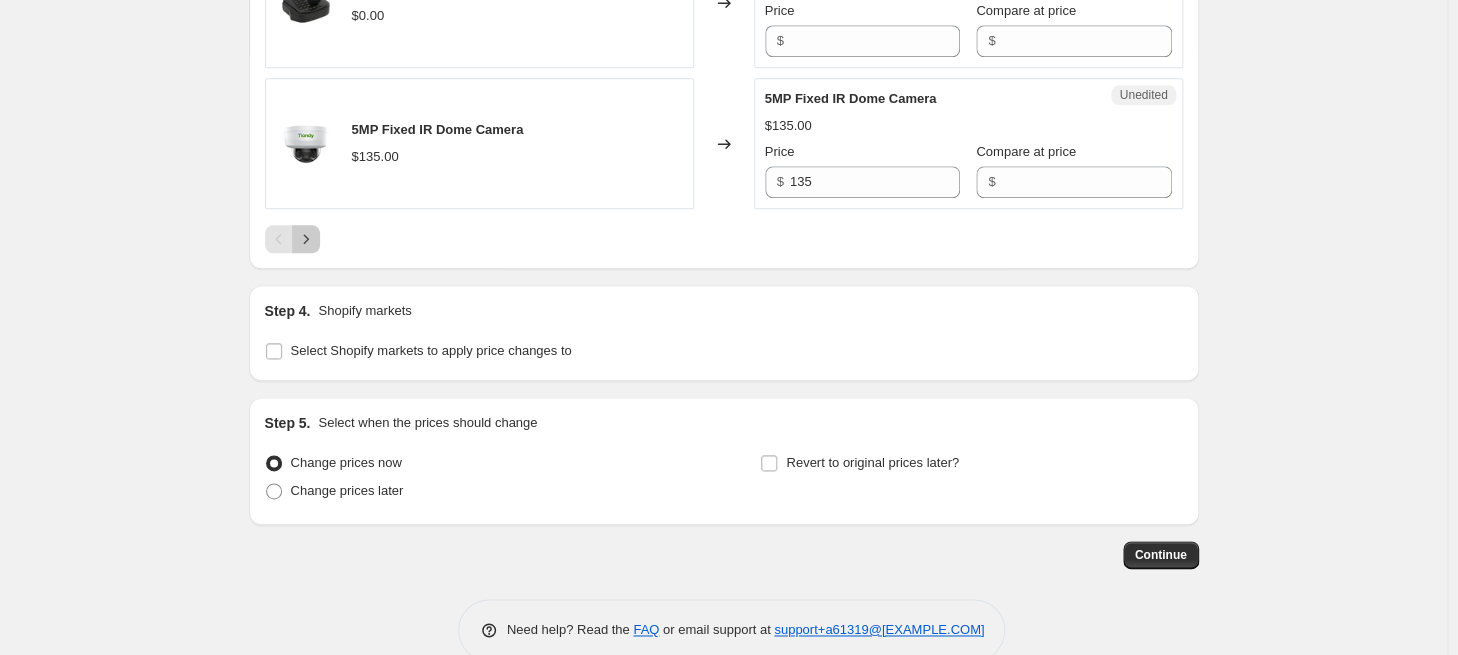 click 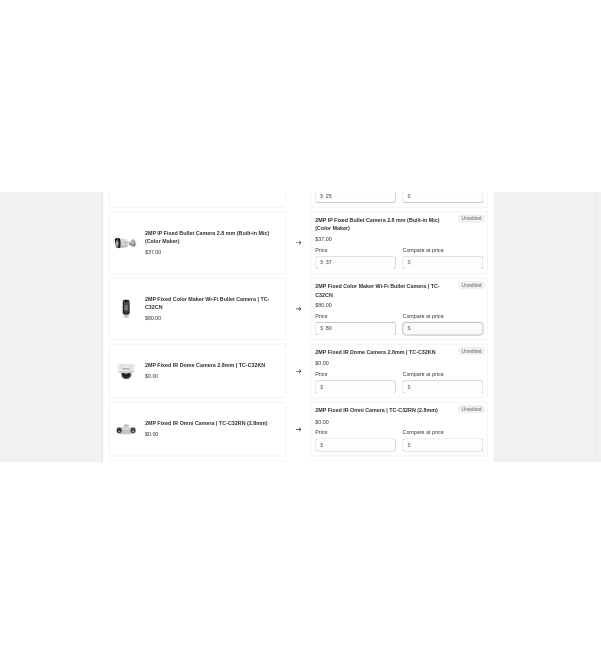 scroll, scrollTop: 2142, scrollLeft: 0, axis: vertical 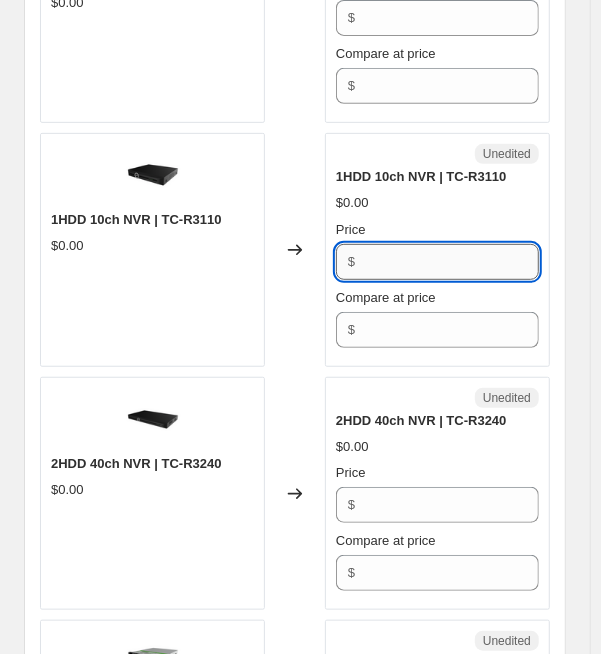 click on "Price" at bounding box center (450, 262) 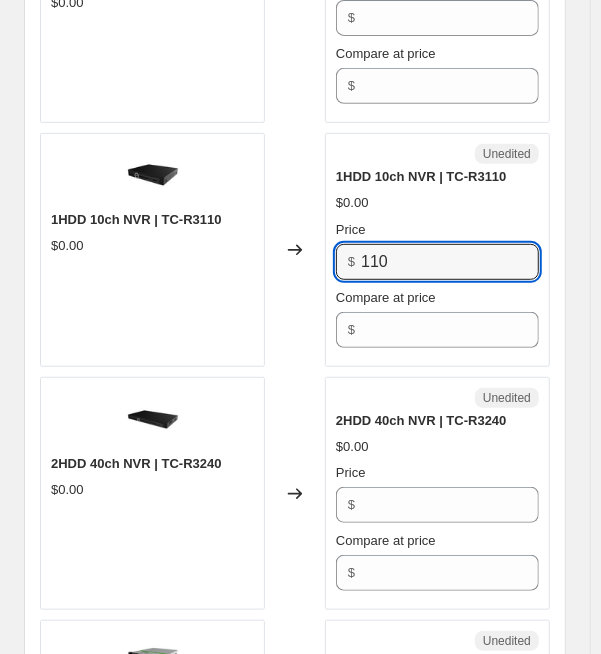 type on "110" 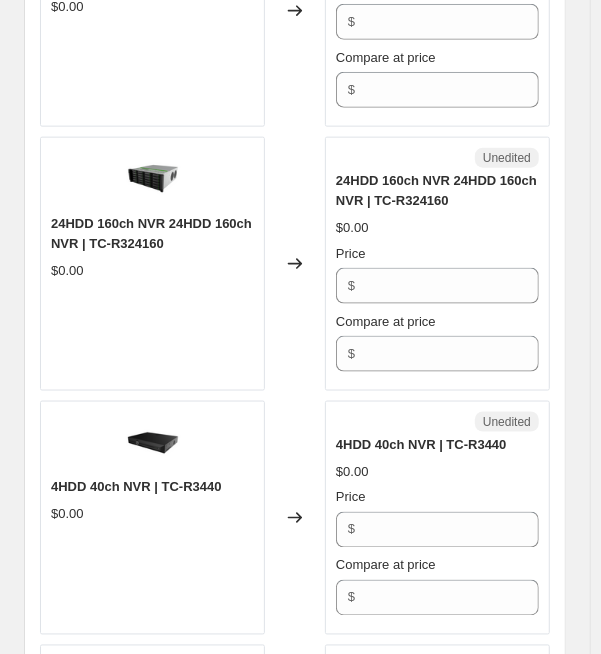 scroll, scrollTop: 5572, scrollLeft: 0, axis: vertical 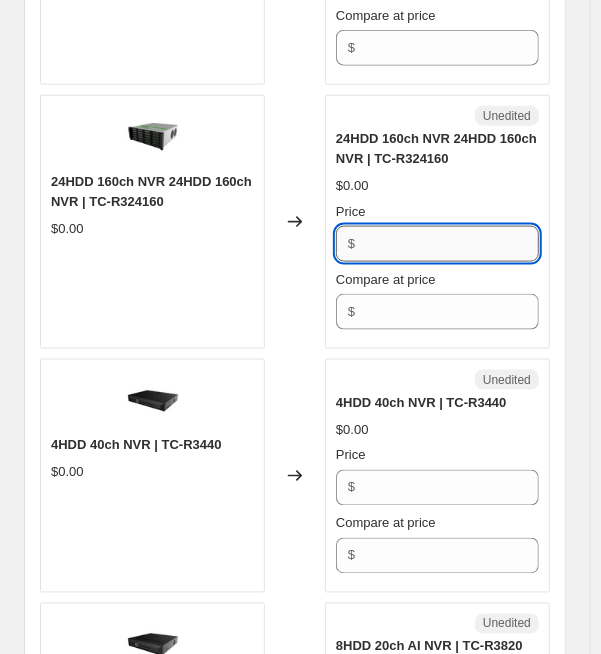 click on "Price" at bounding box center [450, 244] 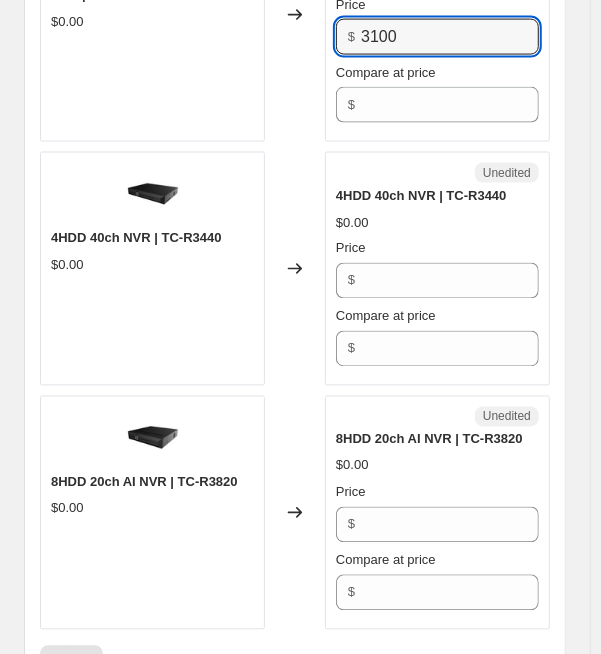 scroll, scrollTop: 5782, scrollLeft: 0, axis: vertical 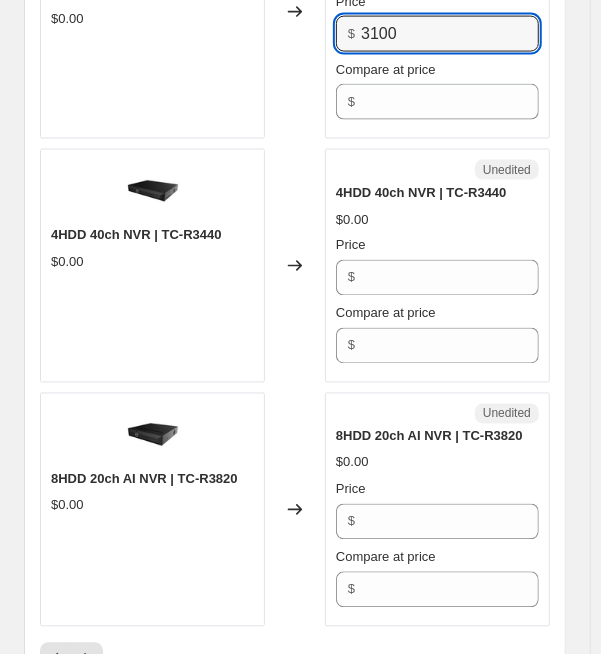 type on "3100" 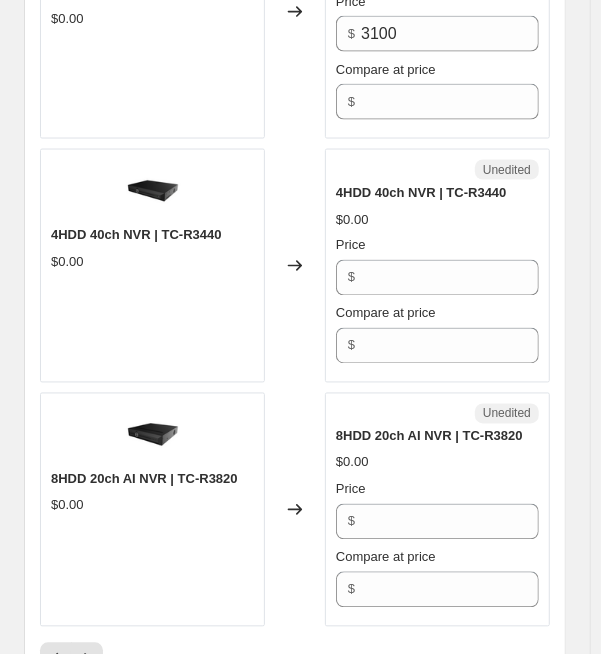 click on "Price $" at bounding box center (437, 266) 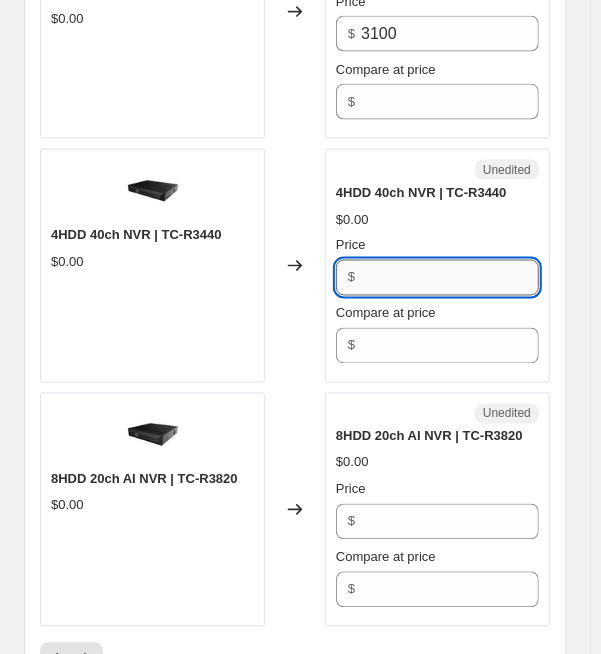 click on "Price" at bounding box center (450, 278) 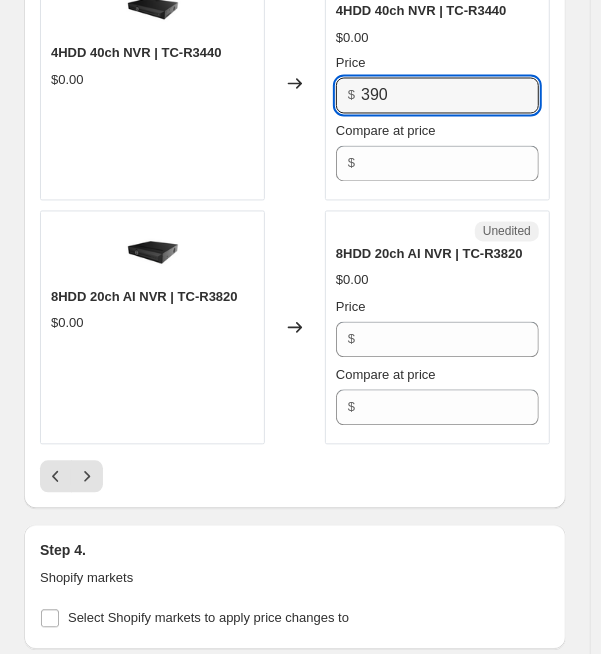 scroll, scrollTop: 6027, scrollLeft: 0, axis: vertical 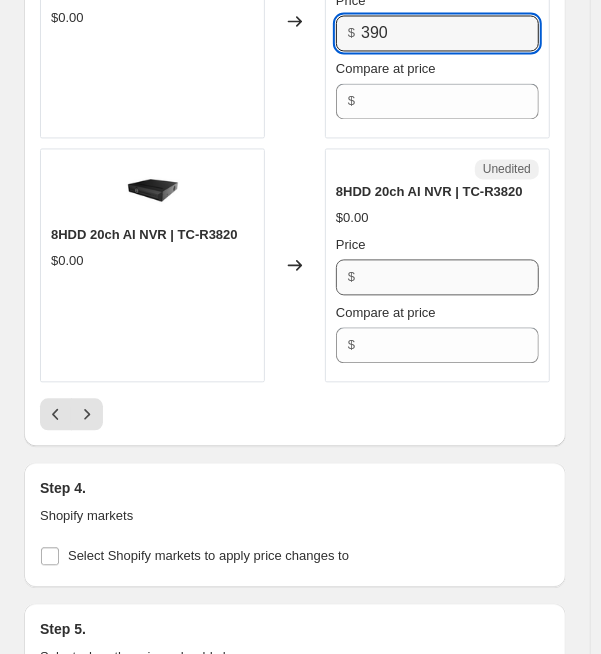 type on "390" 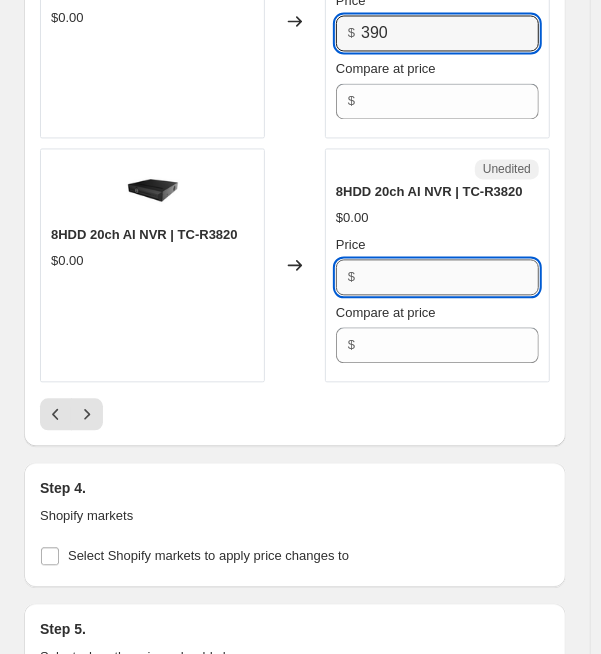 click on "Price" at bounding box center (450, 277) 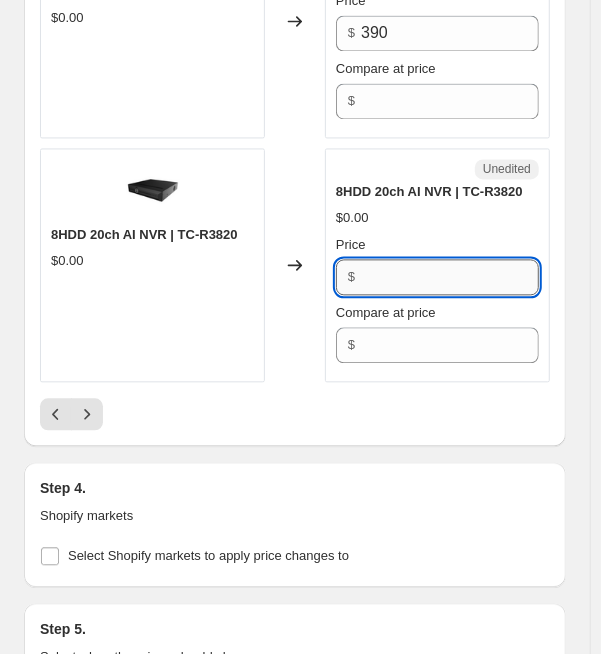 drag, startPoint x: 404, startPoint y: 263, endPoint x: 423, endPoint y: 269, distance: 19.924858 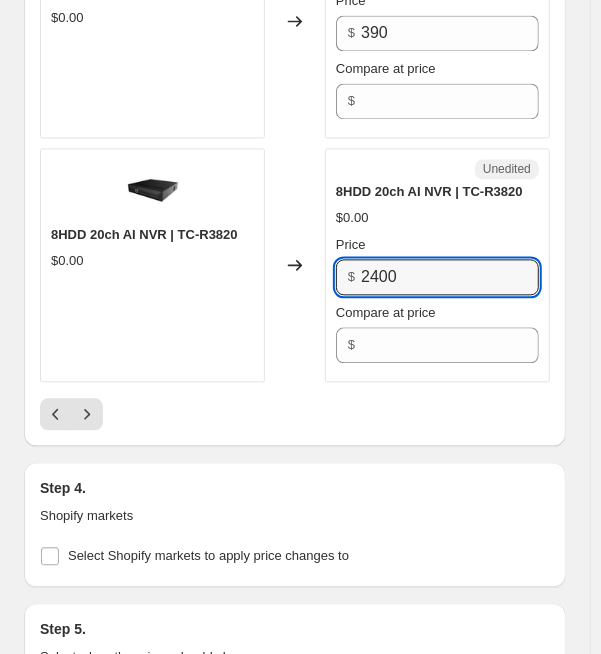 scroll, scrollTop: 6202, scrollLeft: 0, axis: vertical 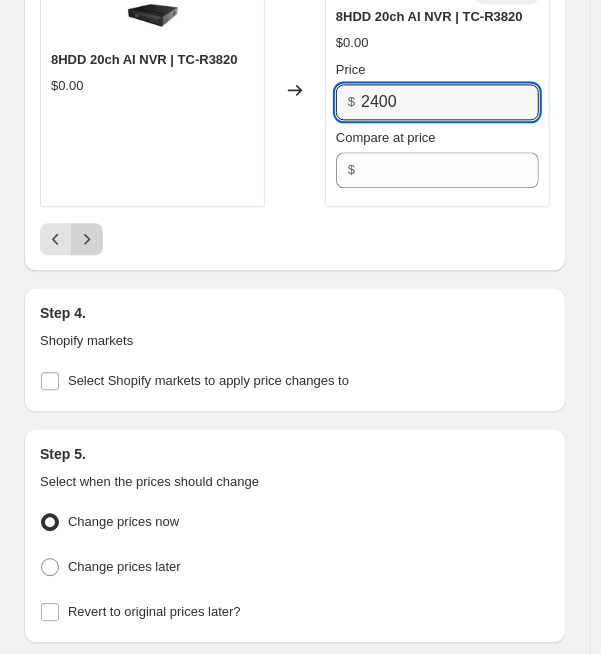 type on "2400" 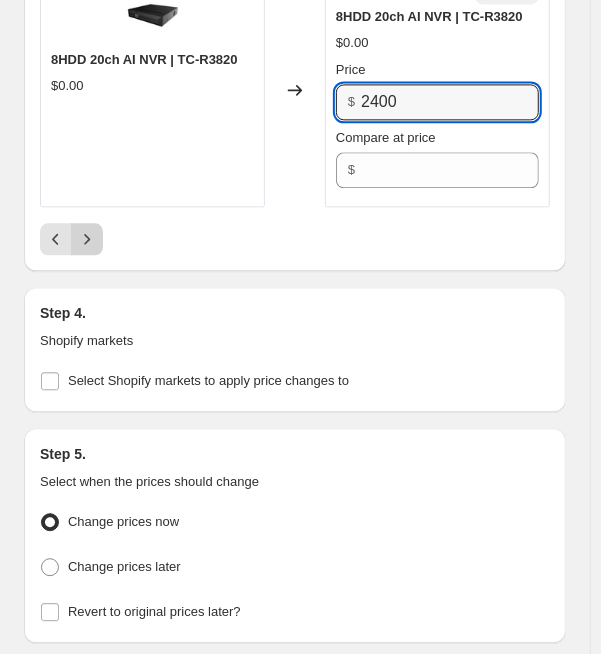 click 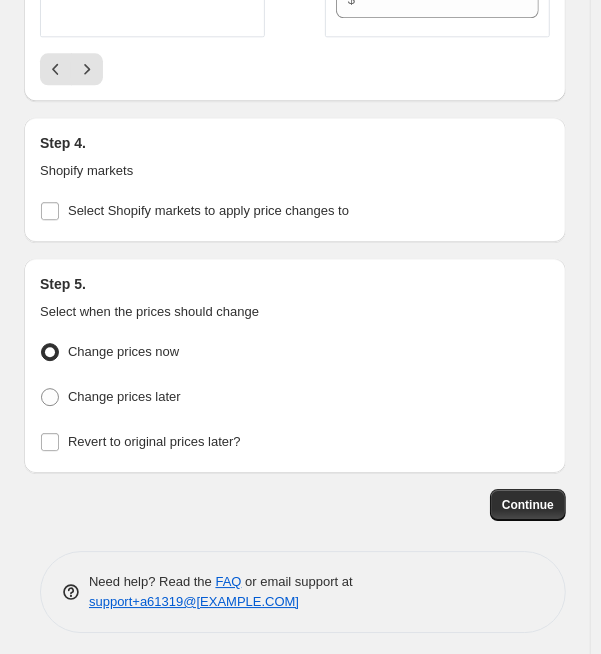 scroll, scrollTop: 6263, scrollLeft: 0, axis: vertical 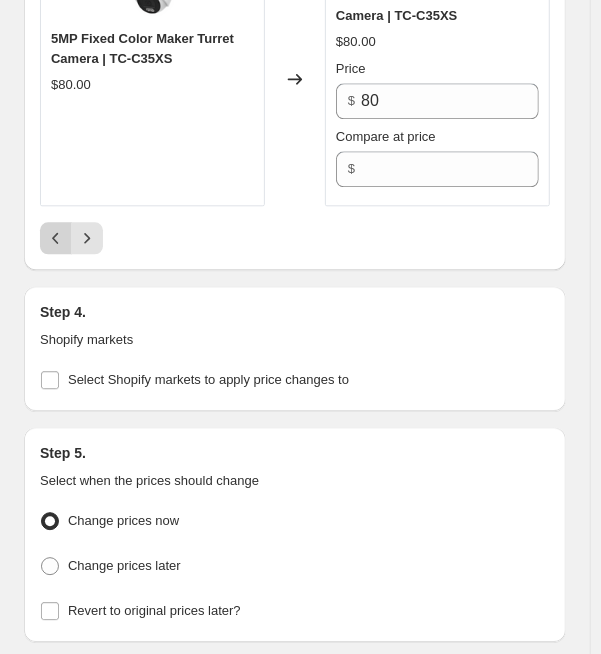 click 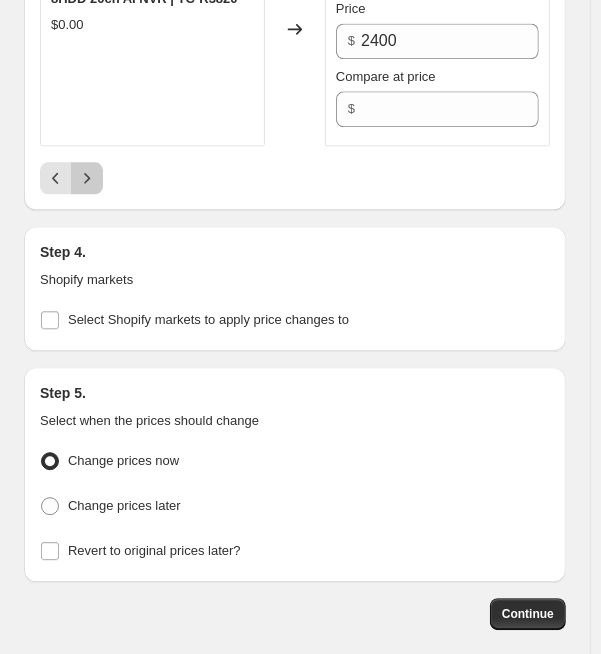 click at bounding box center (87, 178) 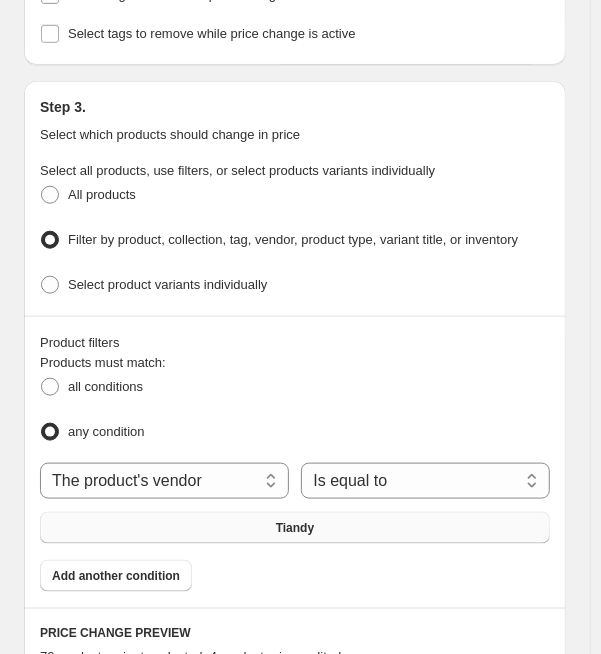 drag, startPoint x: 260, startPoint y: 436, endPoint x: 318, endPoint y: 213, distance: 230.41919 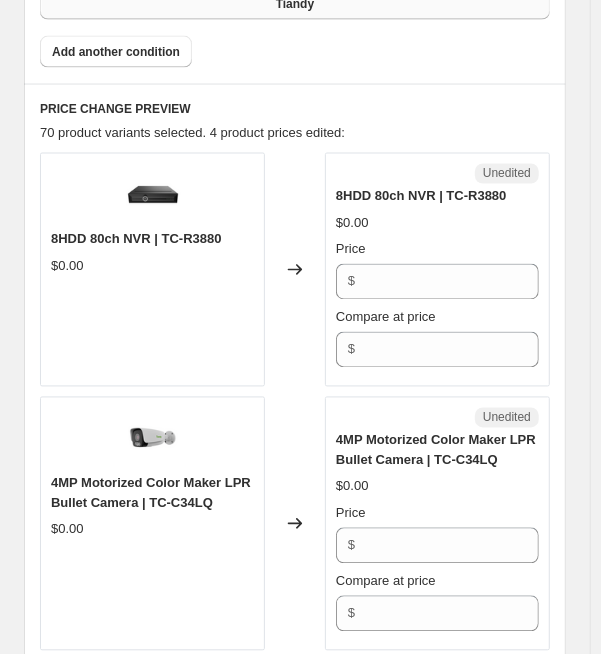 scroll, scrollTop: 1012, scrollLeft: 0, axis: vertical 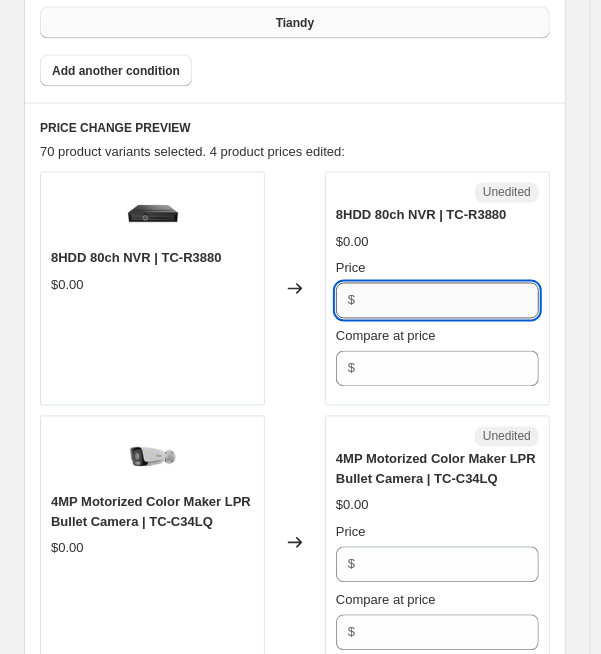 click on "Price" at bounding box center [450, 300] 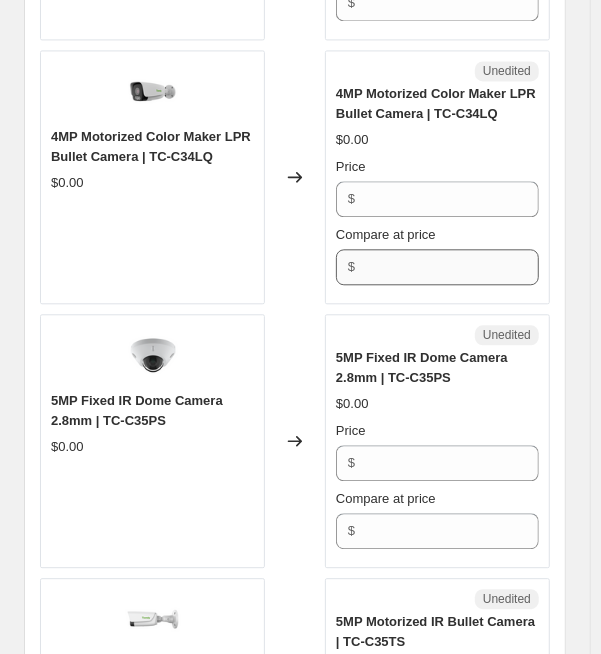 scroll, scrollTop: 1362, scrollLeft: 0, axis: vertical 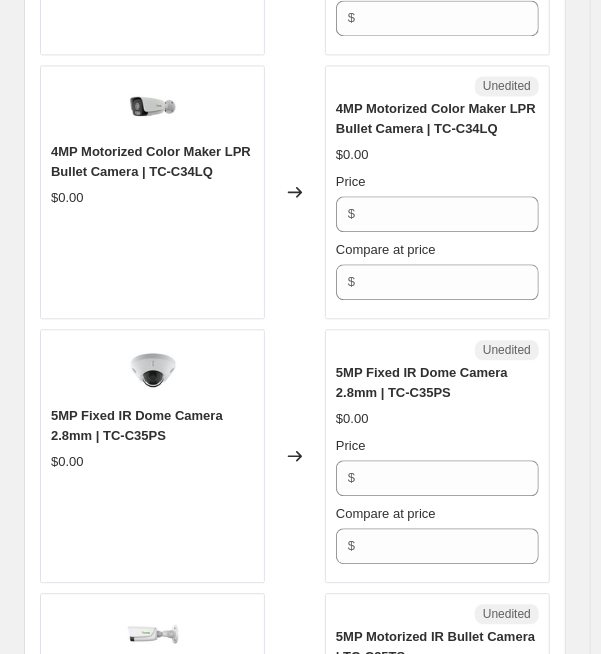 type on "840" 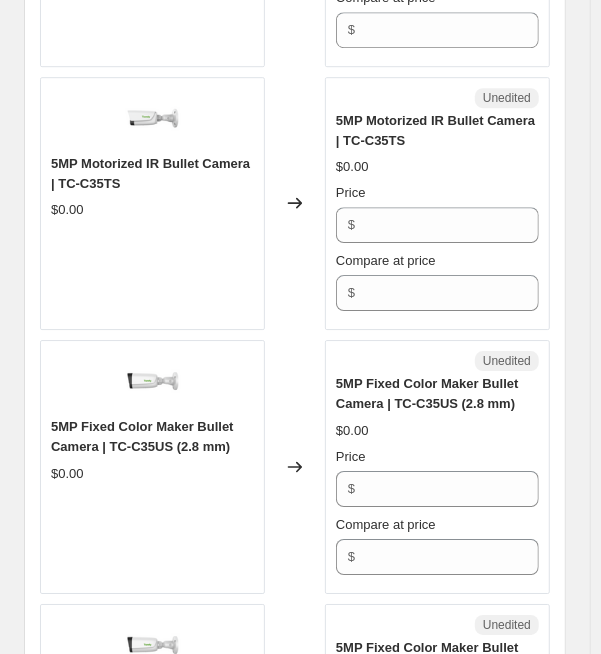 scroll, scrollTop: 1887, scrollLeft: 0, axis: vertical 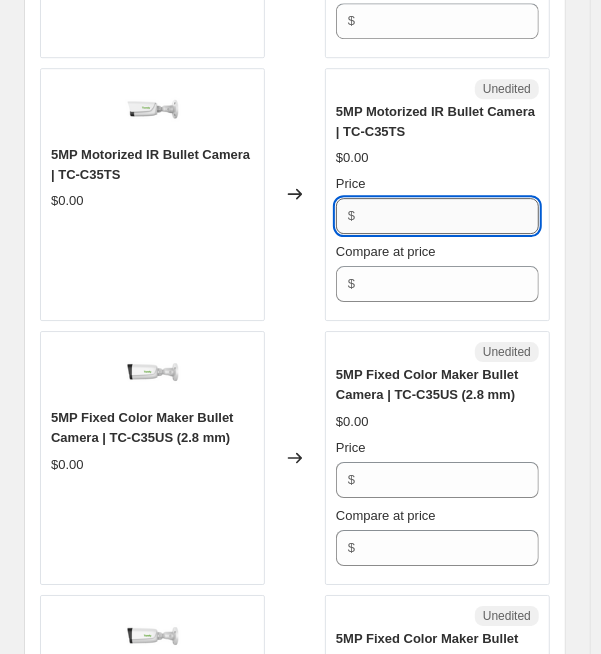 click on "Price" at bounding box center [450, 216] 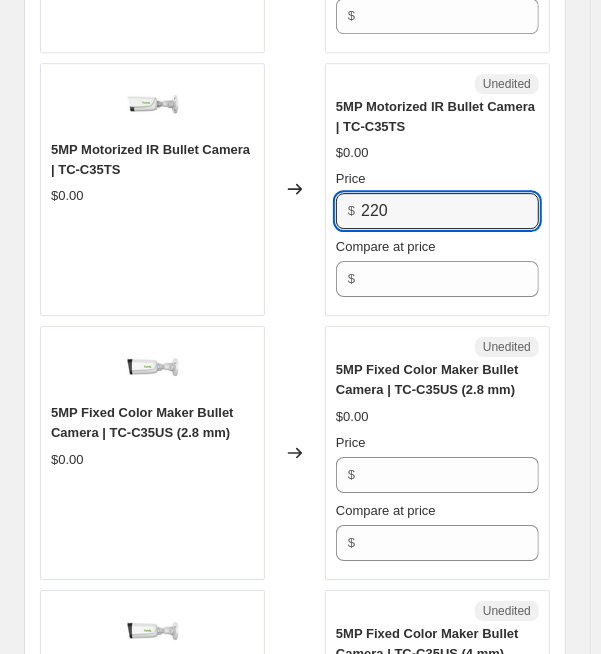 scroll, scrollTop: 2132, scrollLeft: 0, axis: vertical 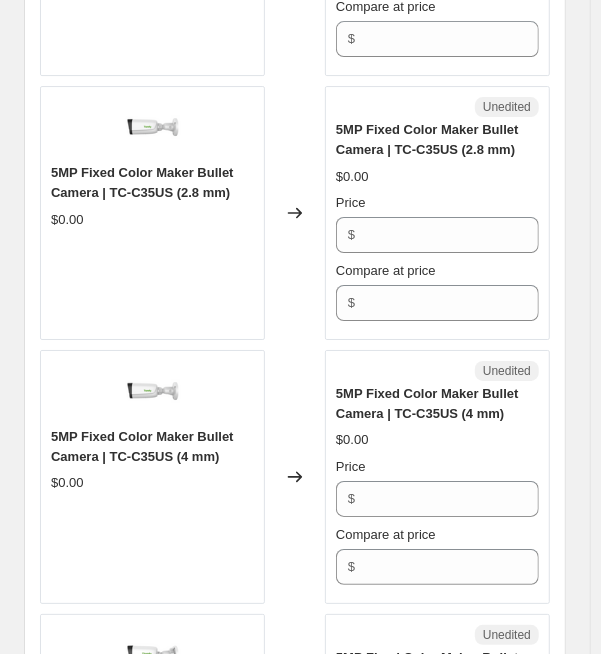 type on "220" 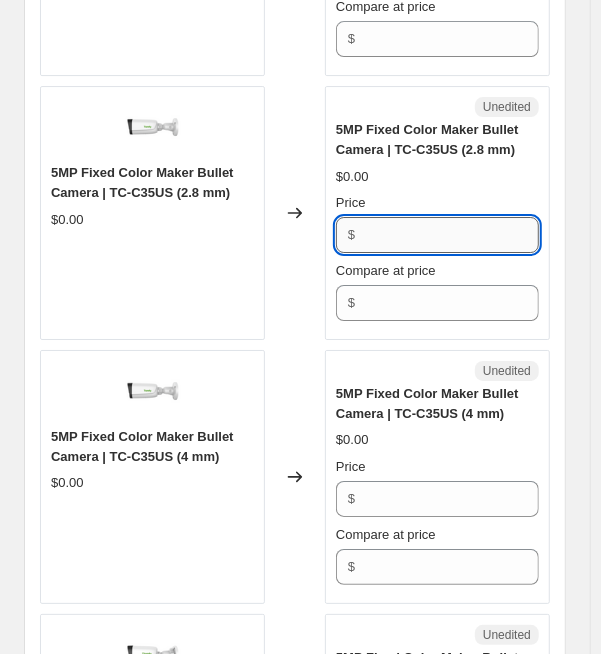 click on "Price" at bounding box center [450, 235] 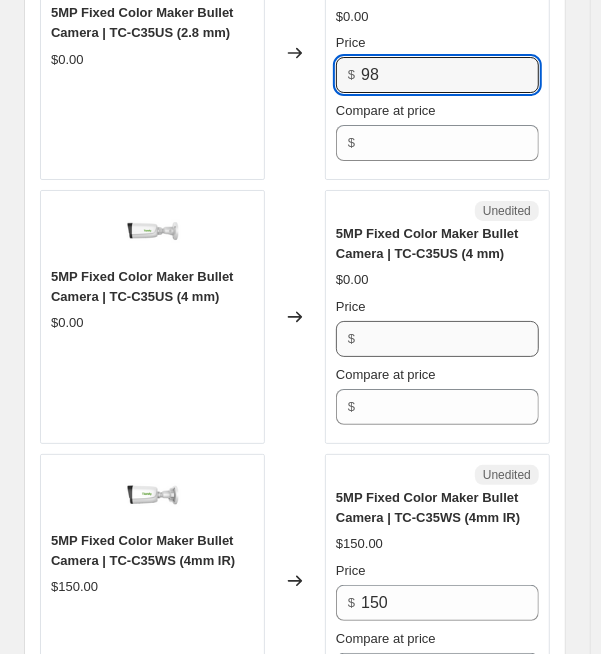 scroll, scrollTop: 2272, scrollLeft: 0, axis: vertical 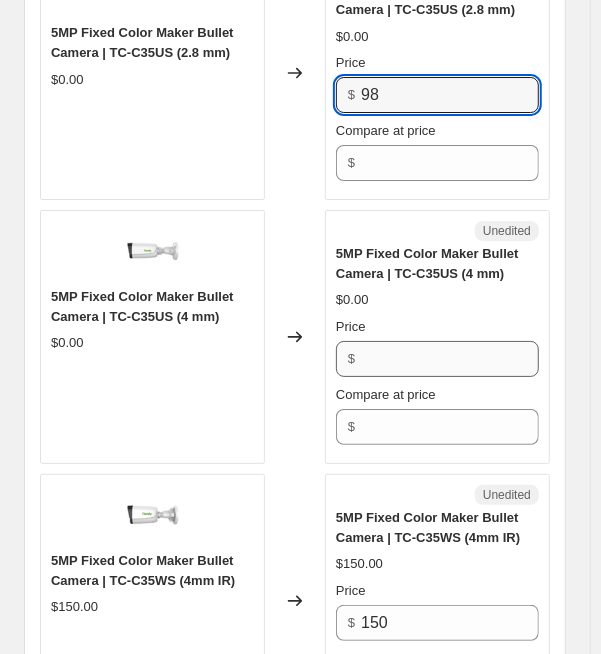 type on "98" 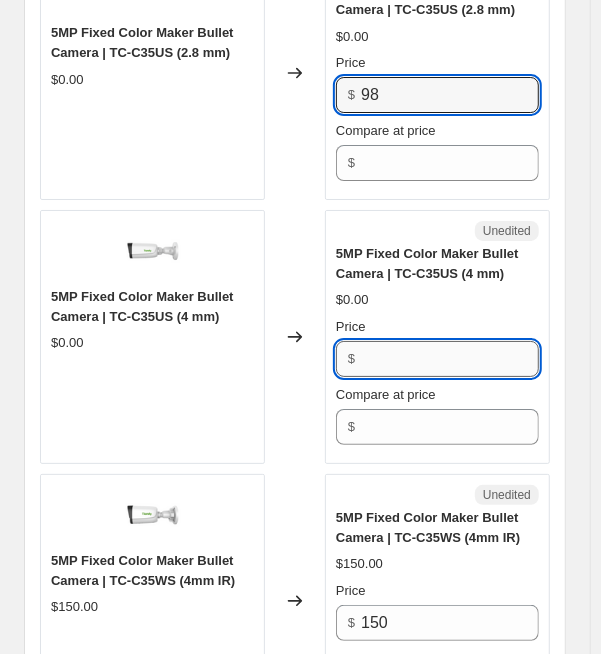 click on "Price" at bounding box center [450, 359] 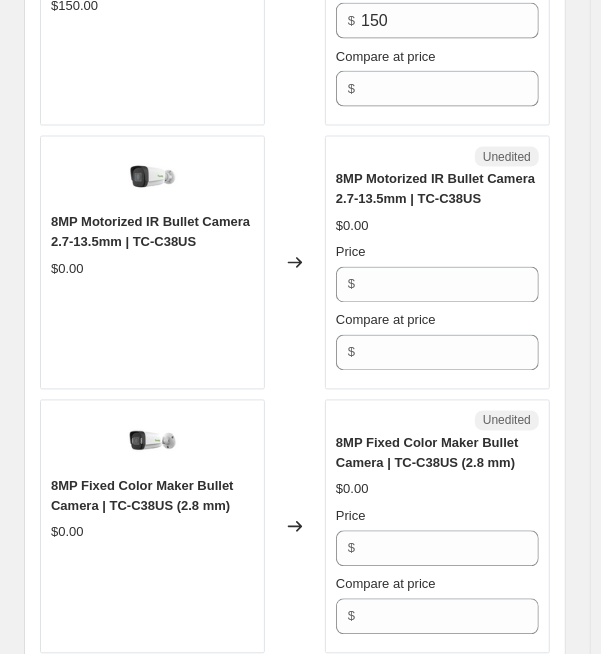 scroll, scrollTop: 3427, scrollLeft: 0, axis: vertical 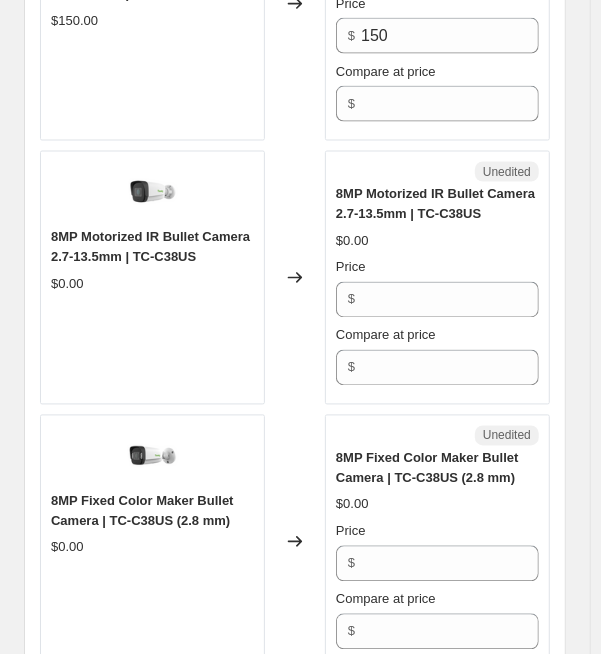 type on "98" 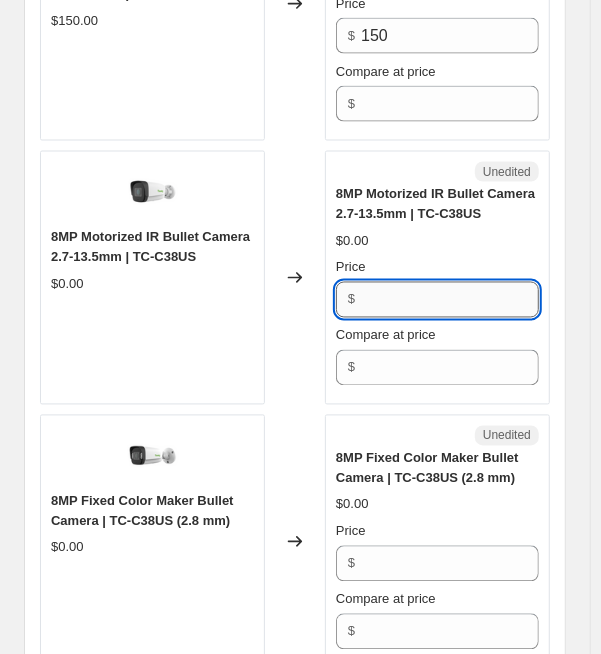 click on "Price" at bounding box center (450, 299) 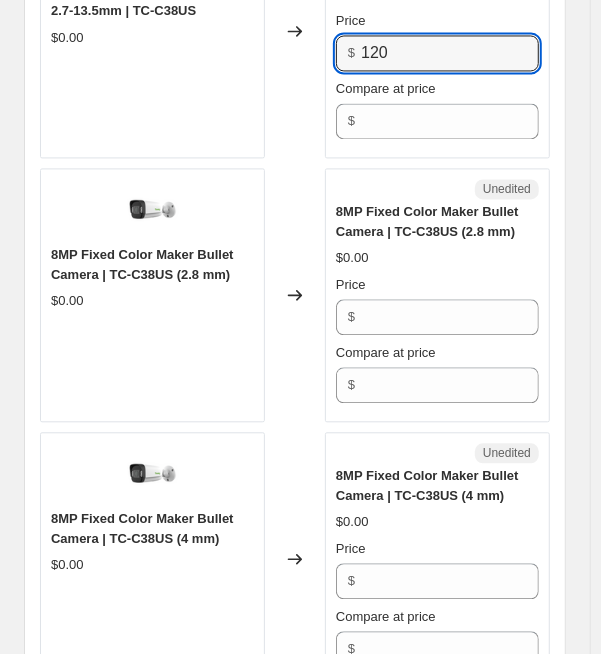scroll, scrollTop: 3707, scrollLeft: 0, axis: vertical 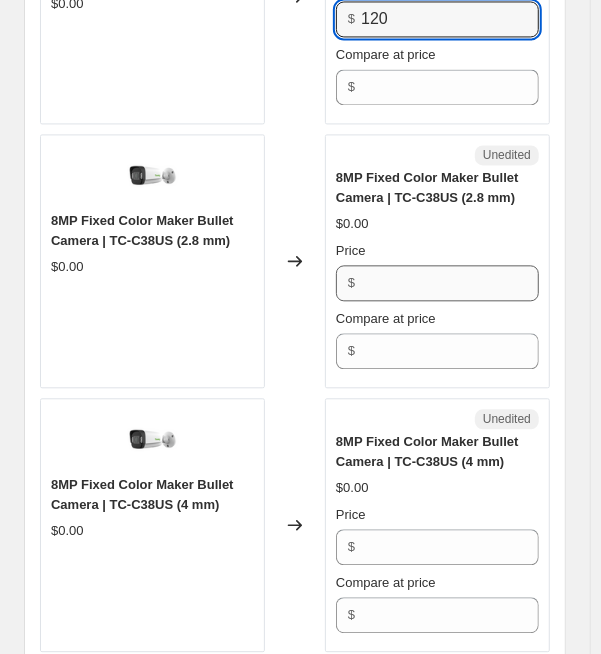 type on "120" 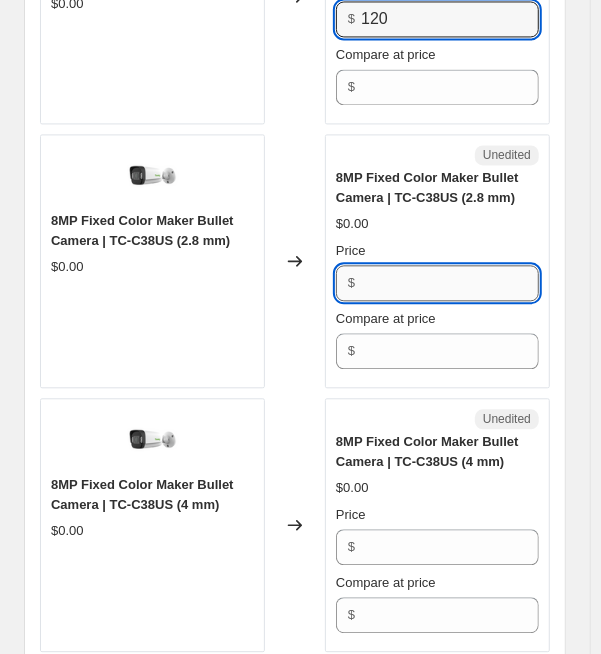 click on "Price" at bounding box center [450, 283] 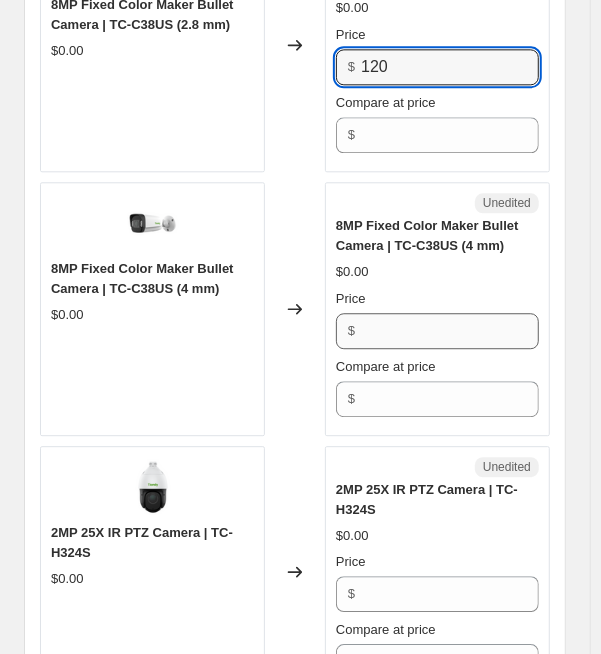scroll, scrollTop: 3952, scrollLeft: 0, axis: vertical 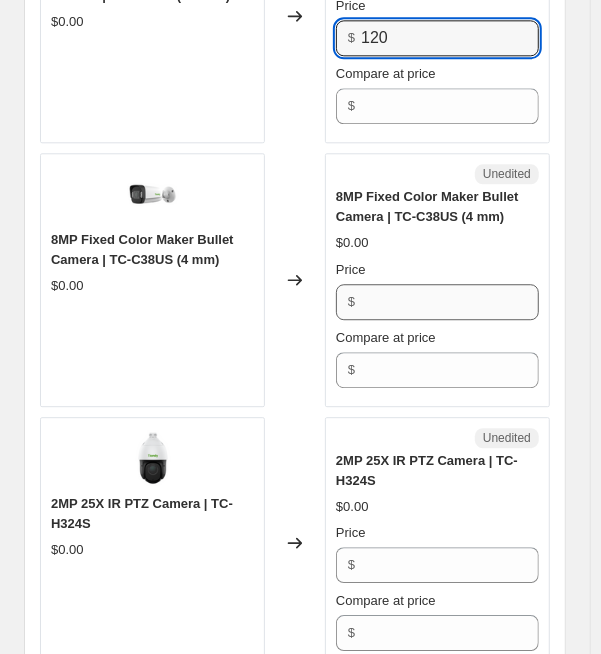 type on "120" 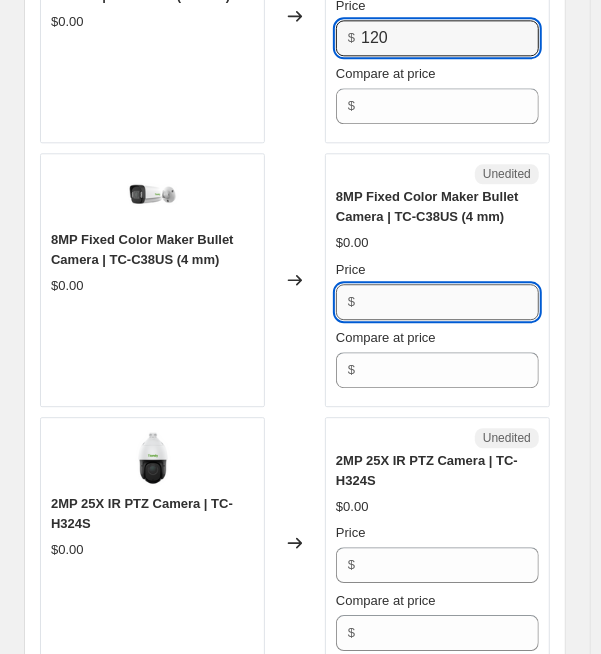 click on "Price" at bounding box center [450, 302] 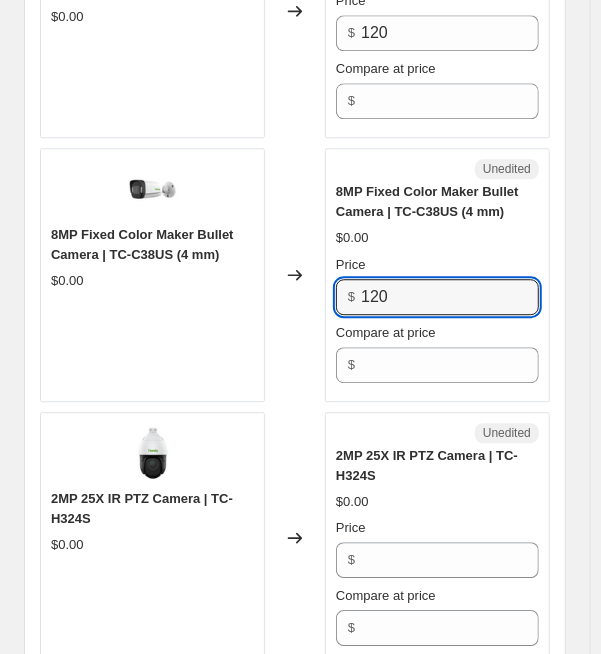 scroll, scrollTop: 4197, scrollLeft: 0, axis: vertical 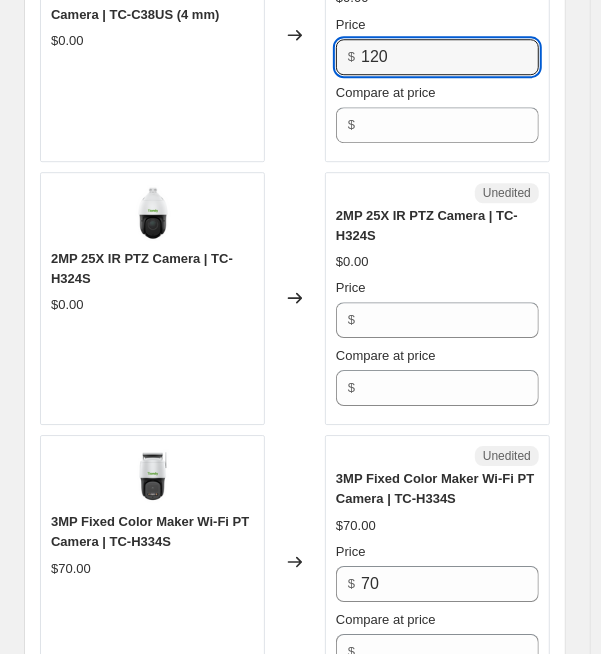 type on "120" 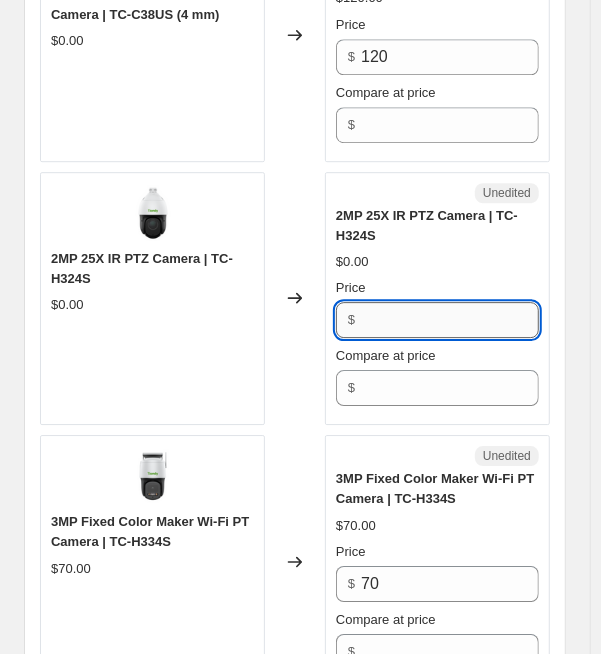 click on "Price" at bounding box center (450, 320) 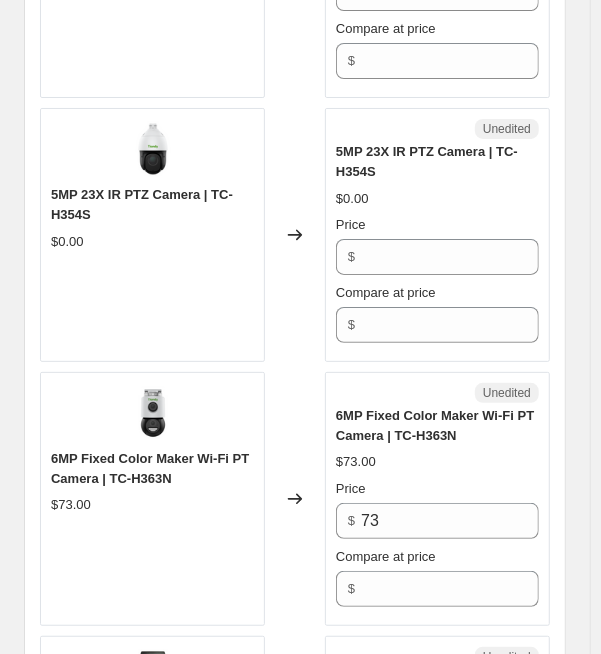 scroll, scrollTop: 4792, scrollLeft: 0, axis: vertical 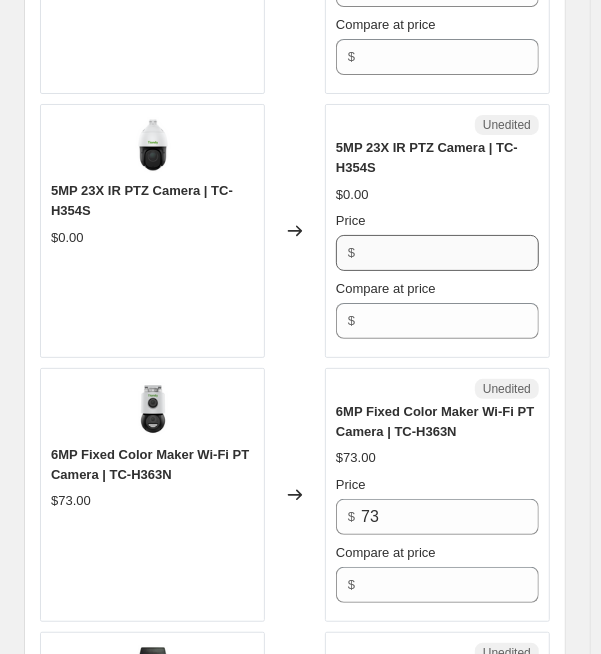 type on "420" 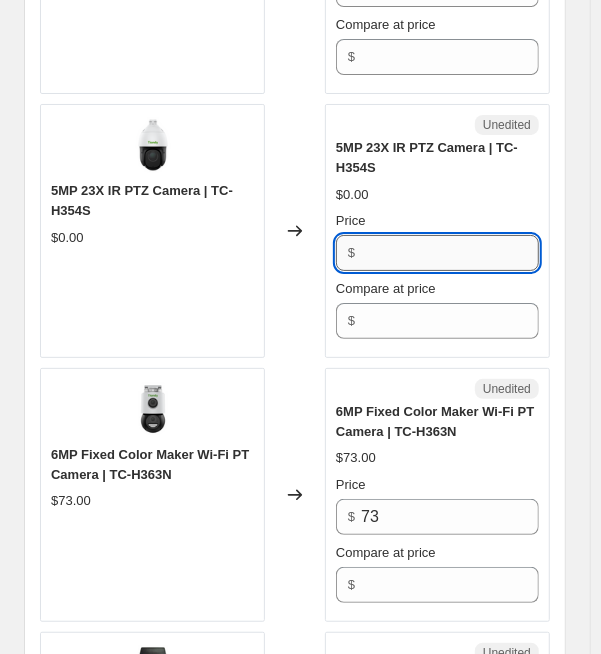 click on "Price" at bounding box center (450, 253) 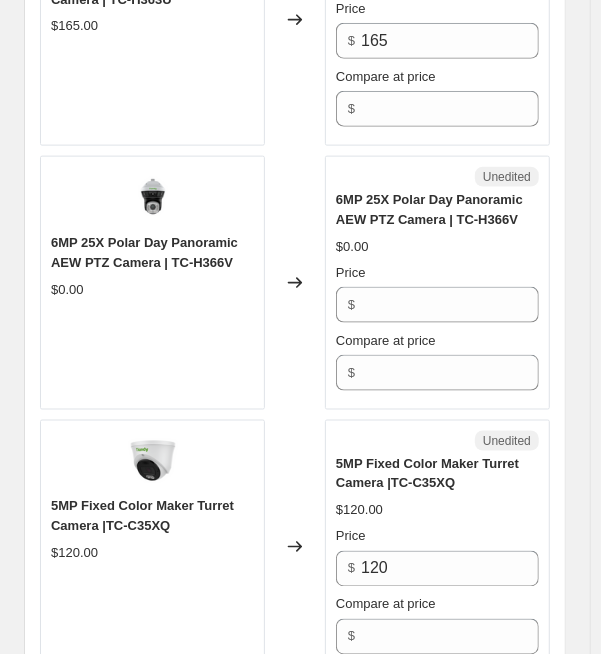 scroll, scrollTop: 5632, scrollLeft: 0, axis: vertical 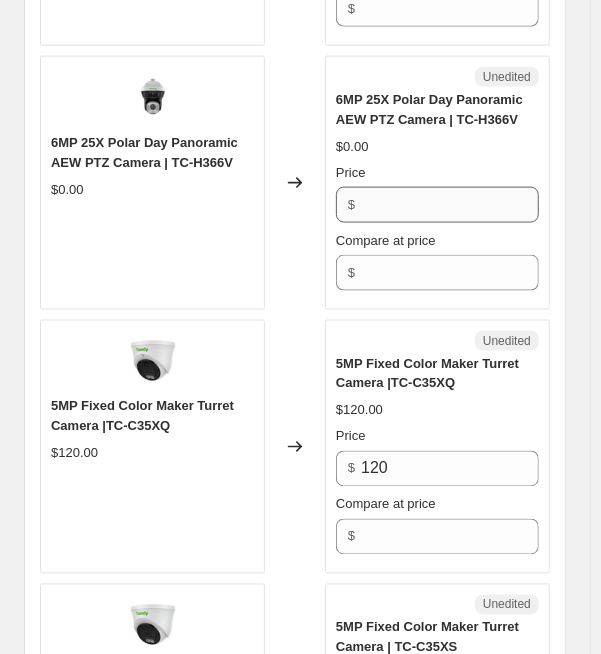 type on "430" 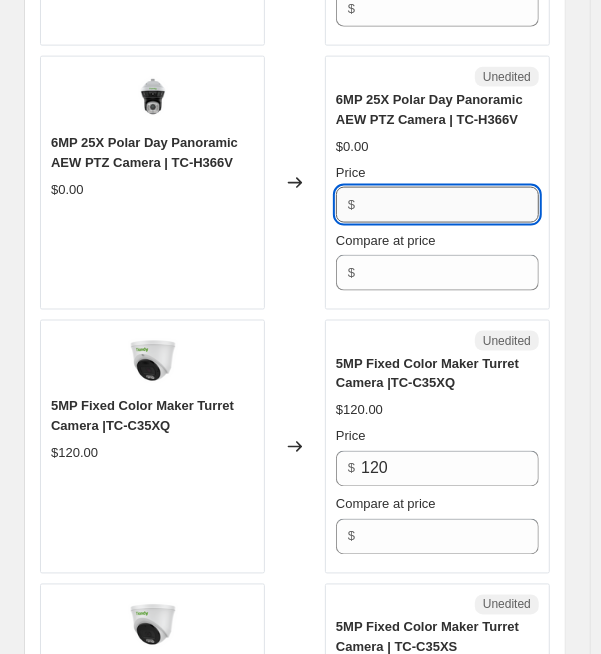 click on "Price" at bounding box center [450, 204] 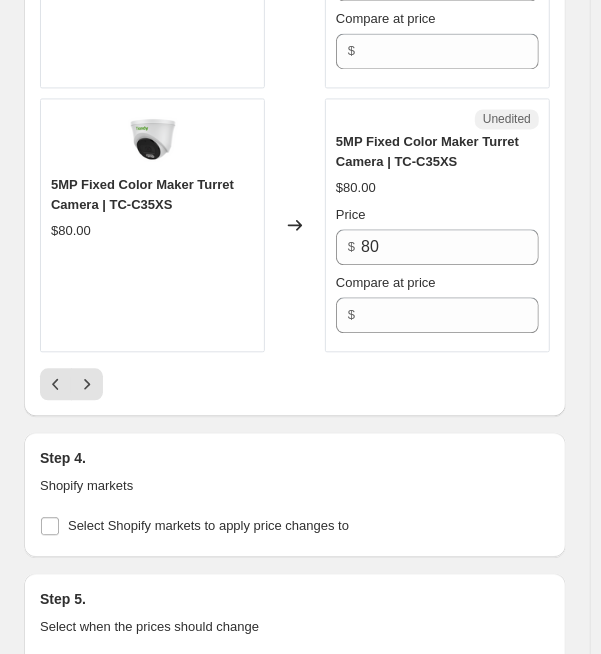 scroll, scrollTop: 6122, scrollLeft: 0, axis: vertical 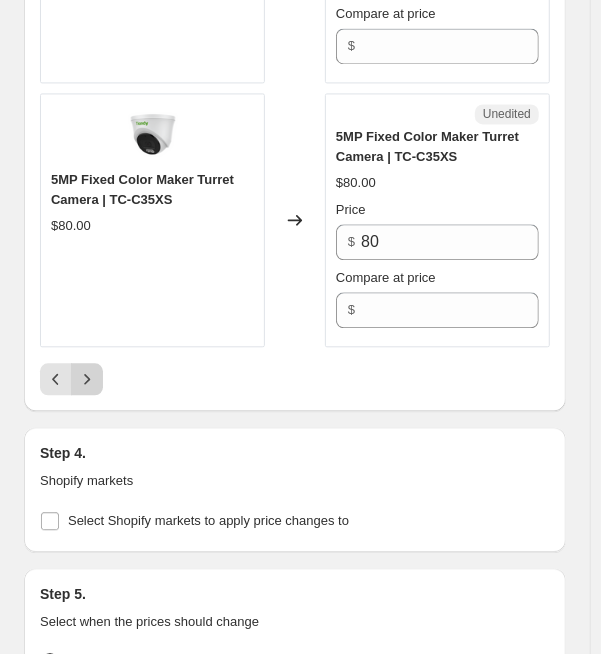 type on "720" 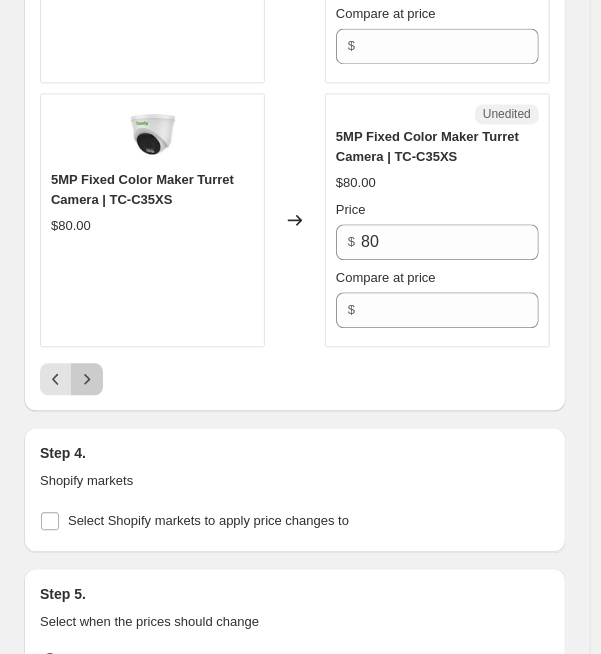 click 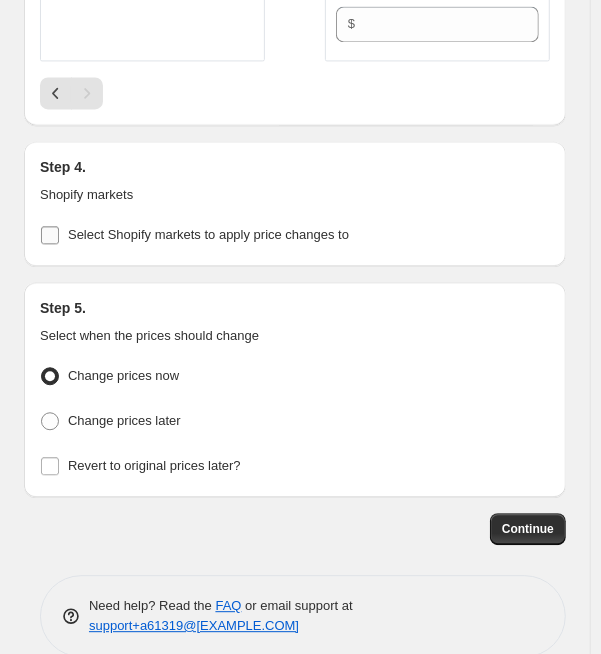scroll, scrollTop: 3755, scrollLeft: 0, axis: vertical 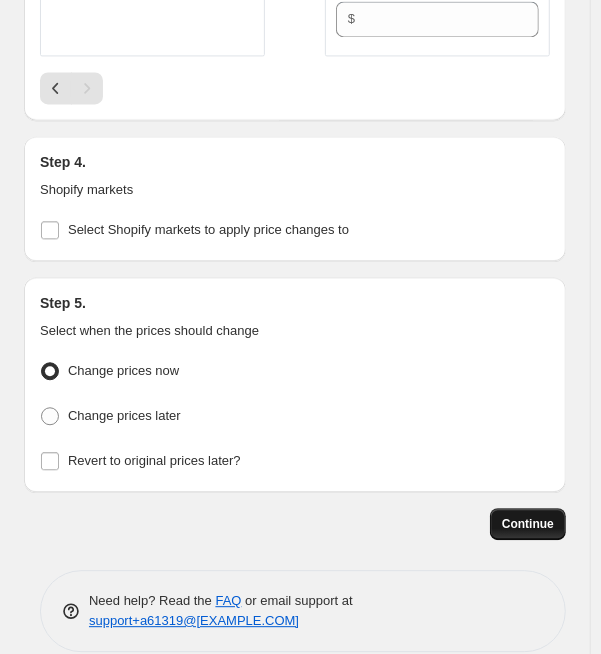 click on "Continue" at bounding box center (528, 524) 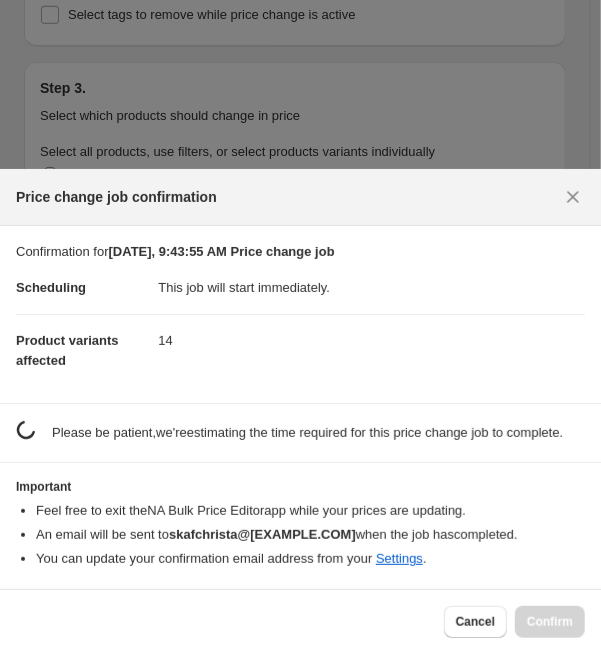 scroll, scrollTop: 0, scrollLeft: 0, axis: both 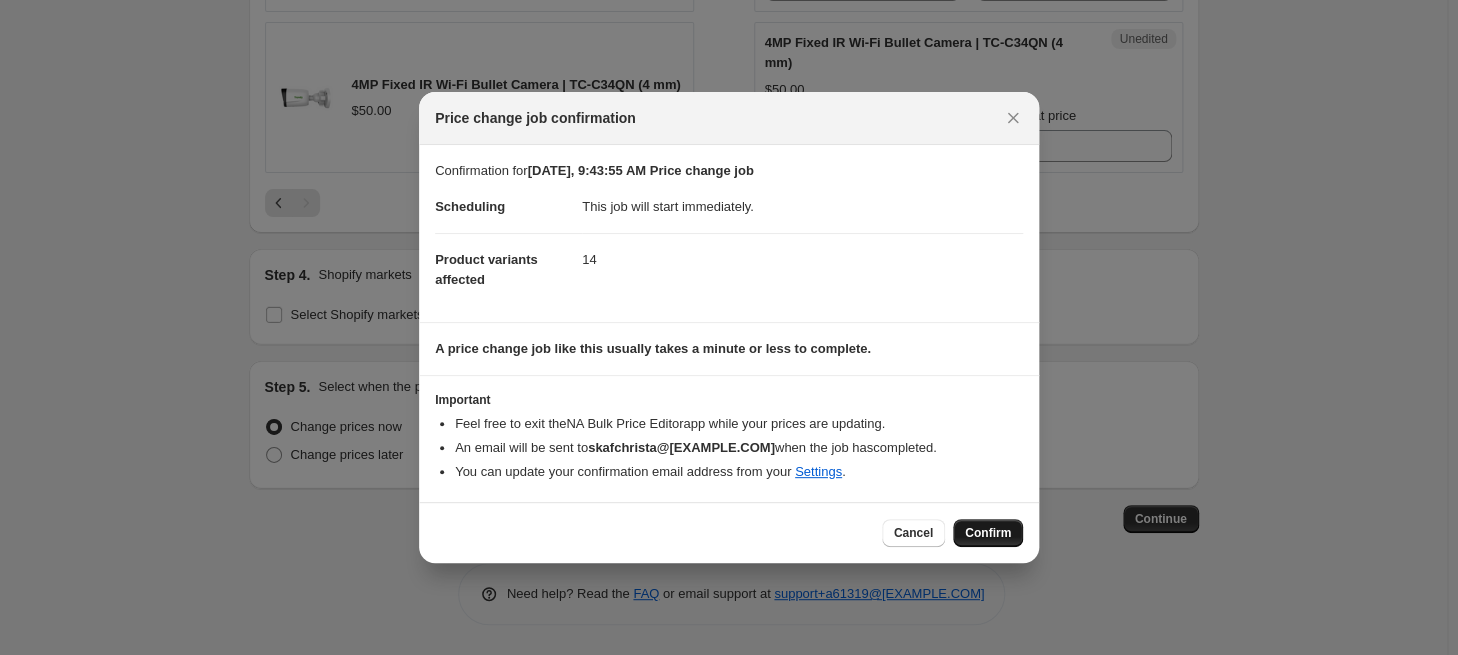 click on "Confirm" at bounding box center [988, 533] 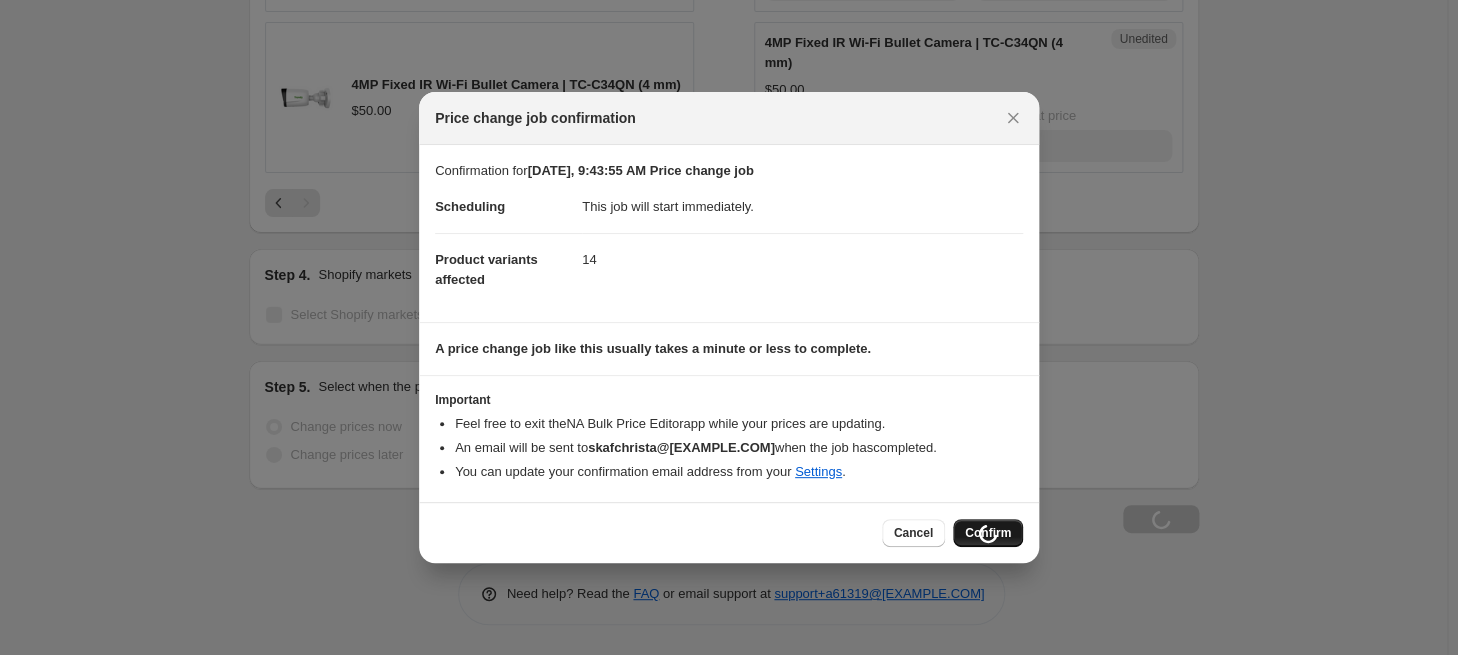 scroll, scrollTop: 2277, scrollLeft: 0, axis: vertical 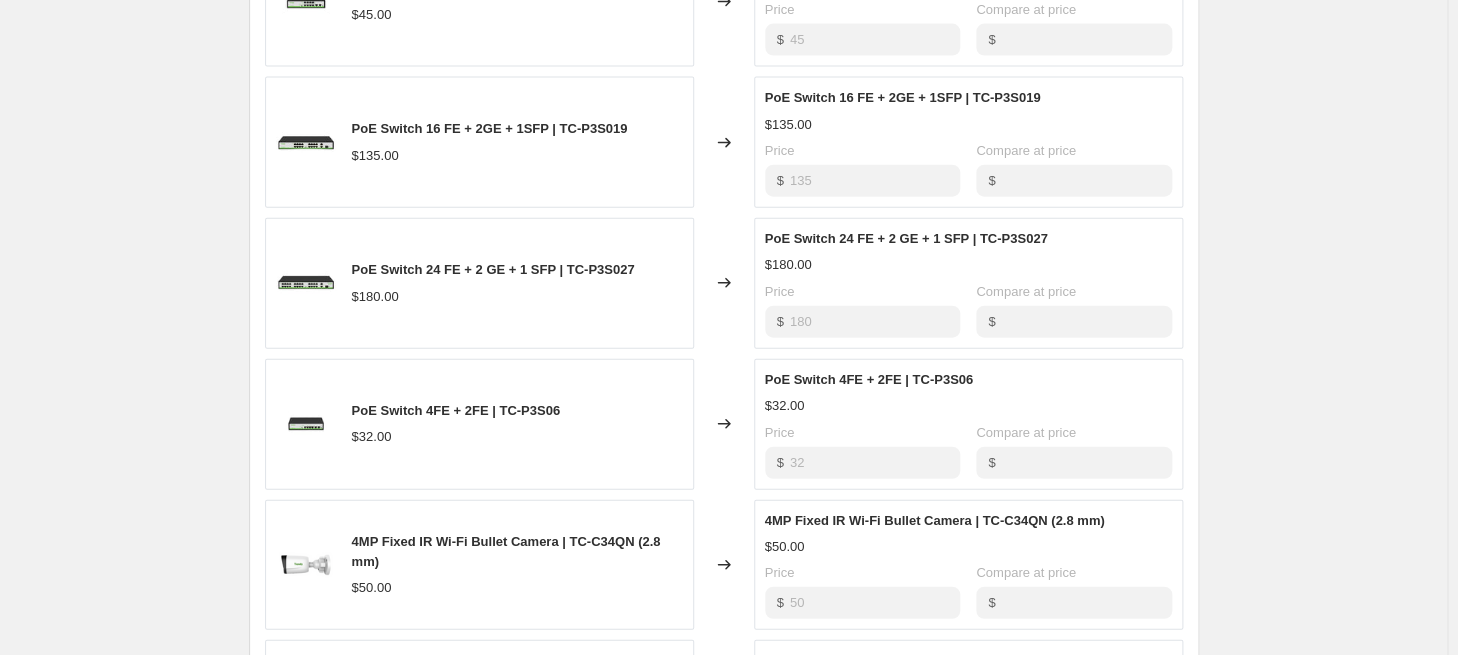 select on "vendor" 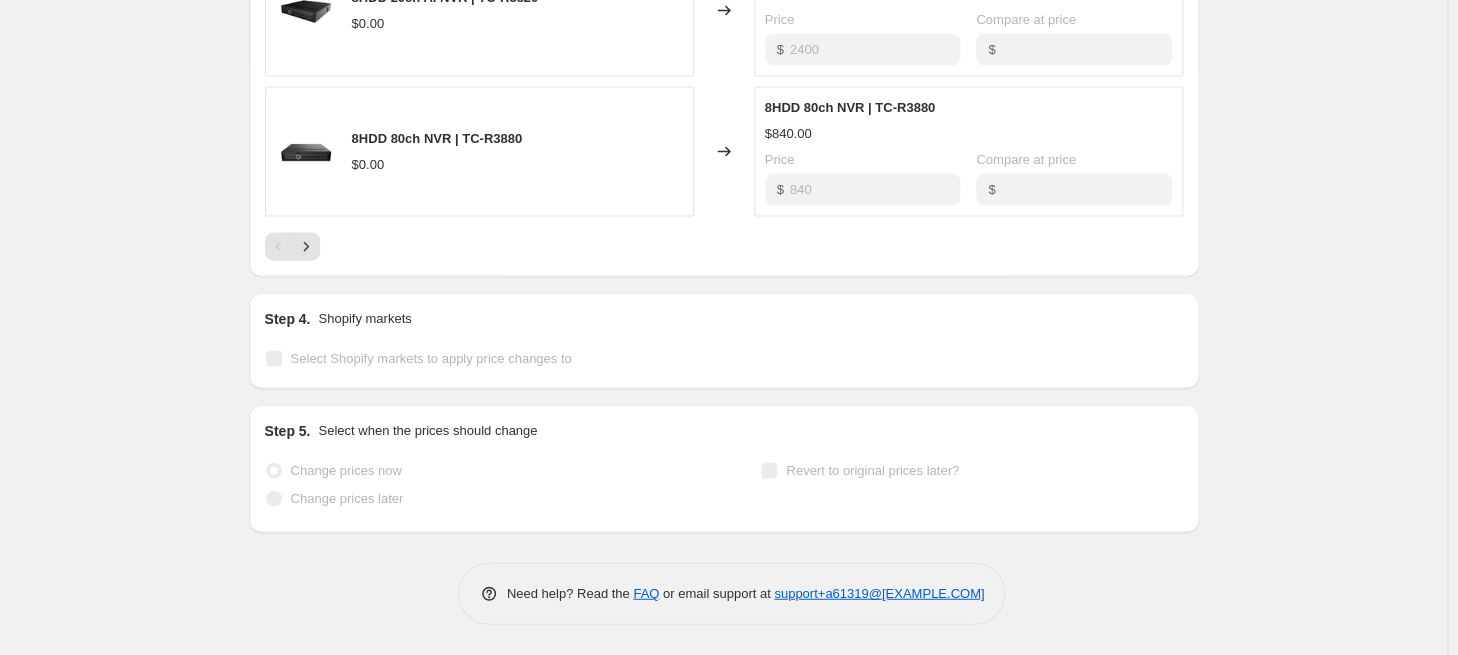 scroll, scrollTop: 0, scrollLeft: 0, axis: both 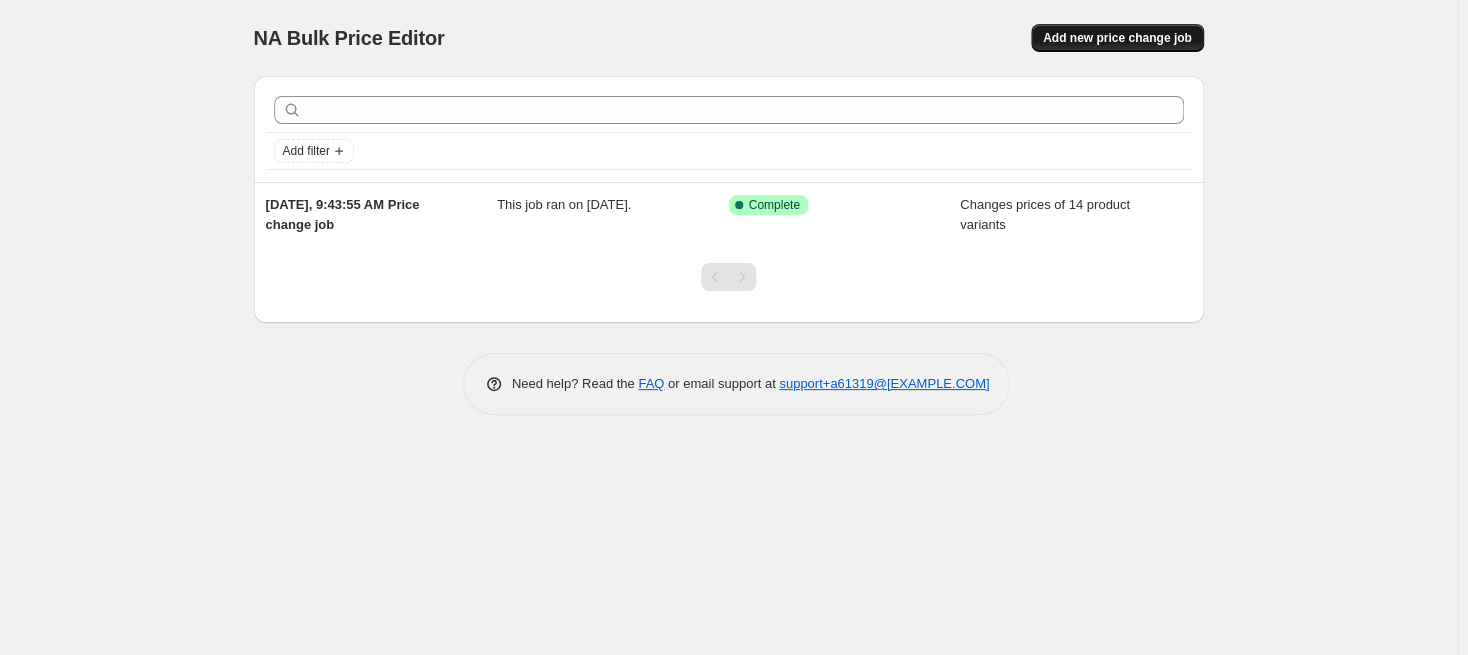 click on "Add new price change job" at bounding box center (1117, 38) 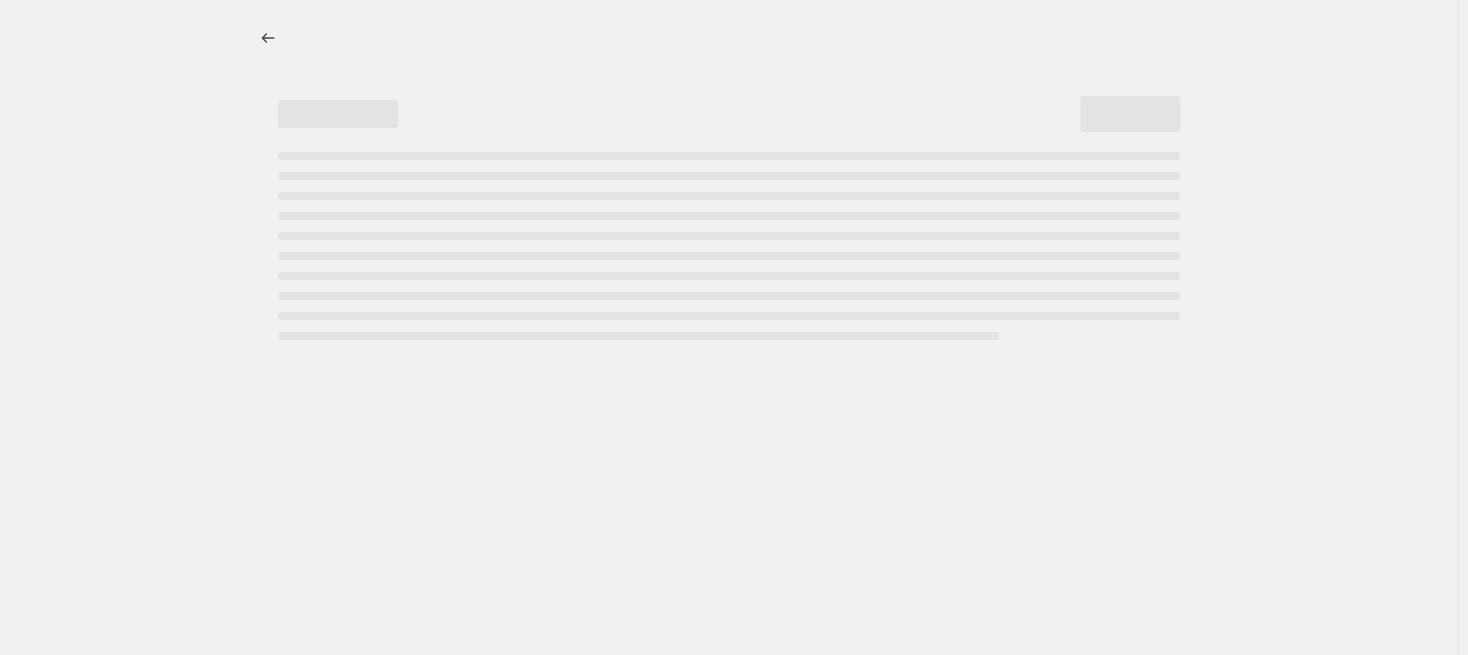 select on "percentage" 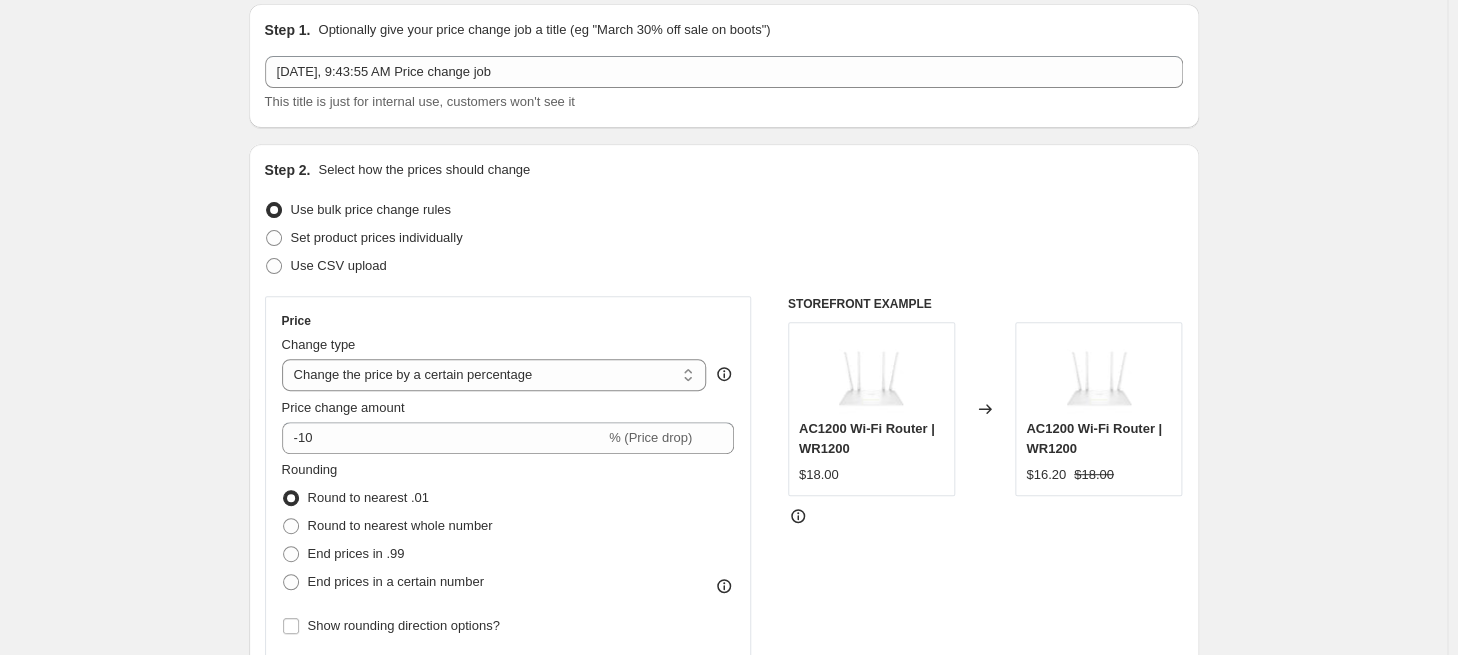 scroll, scrollTop: 175, scrollLeft: 0, axis: vertical 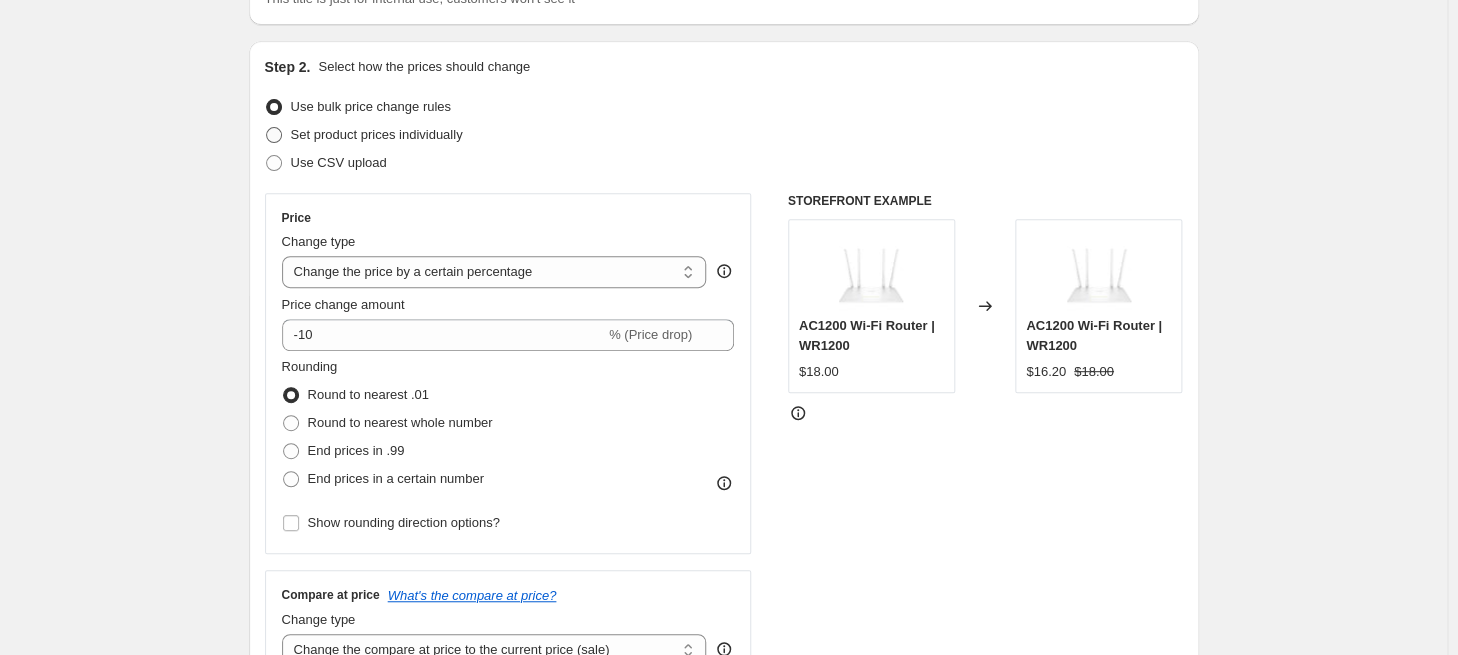 click on "Set product prices individually" at bounding box center [377, 134] 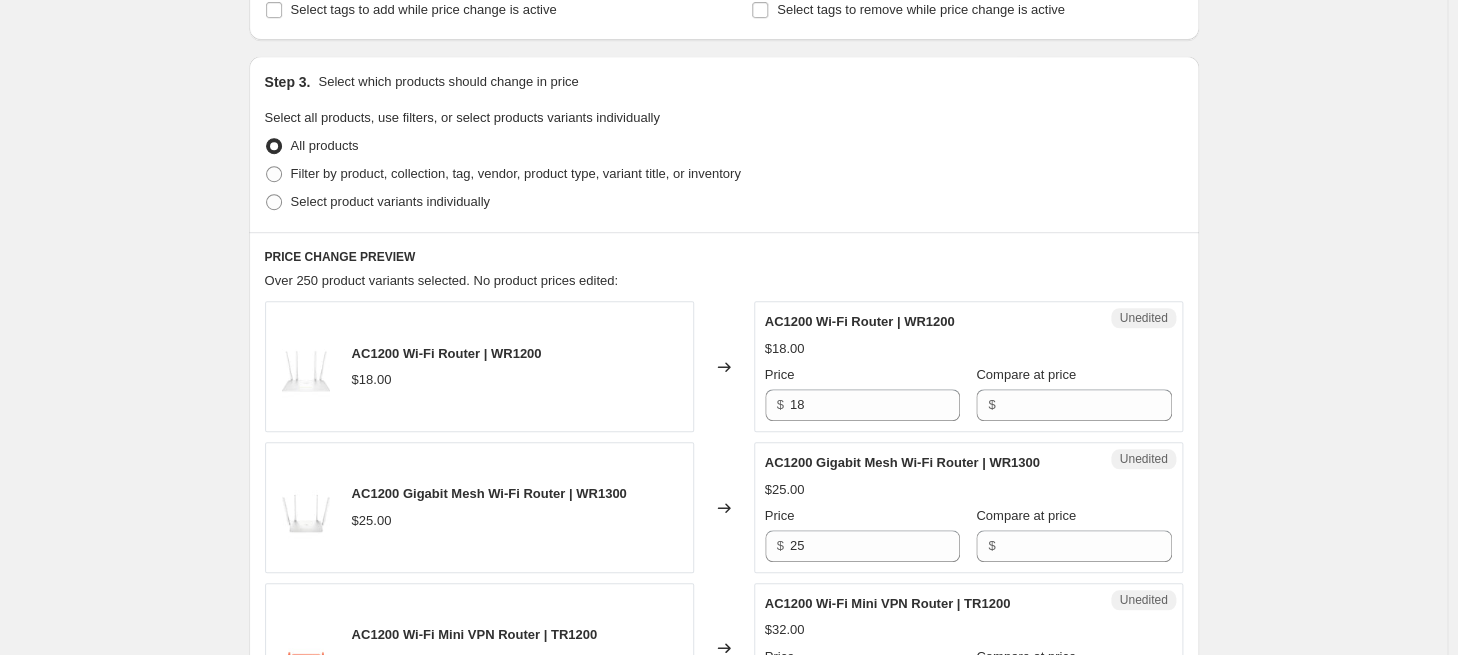 scroll, scrollTop: 420, scrollLeft: 0, axis: vertical 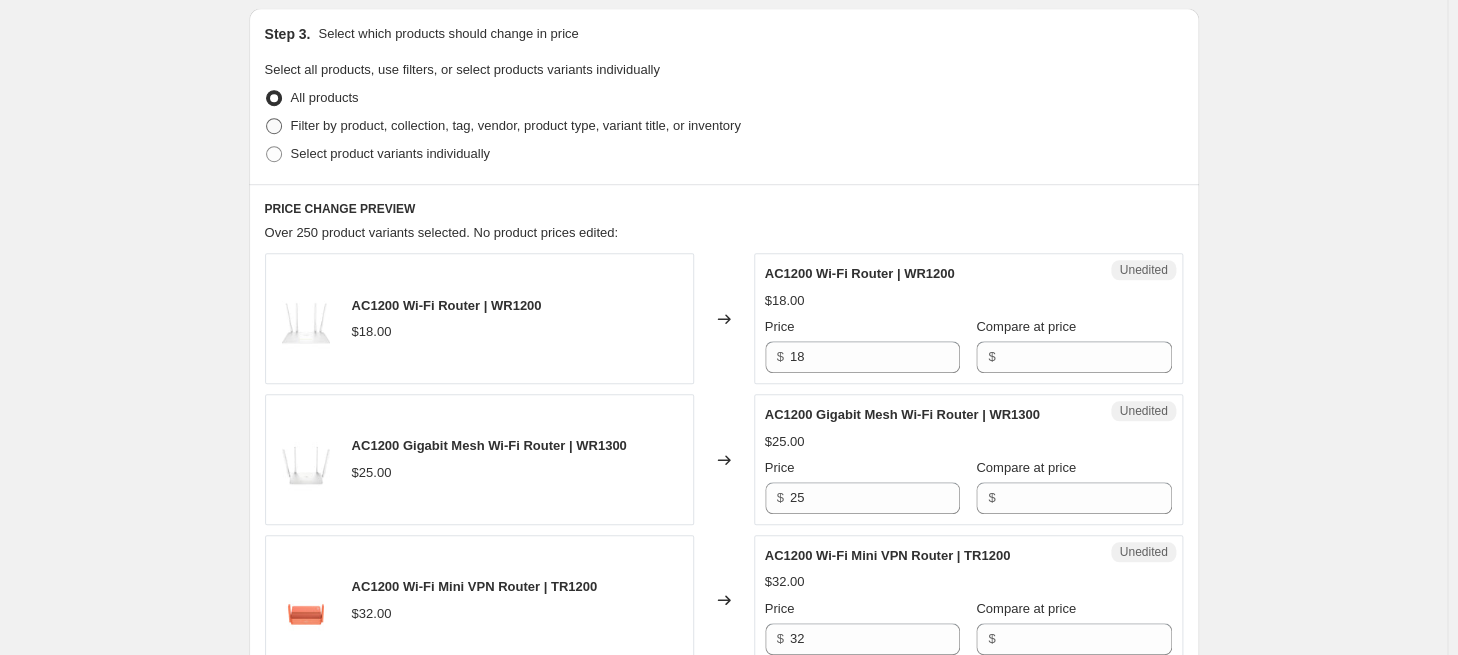 click on "Filter by product, collection, tag, vendor, product type, variant title, or inventory" at bounding box center [516, 125] 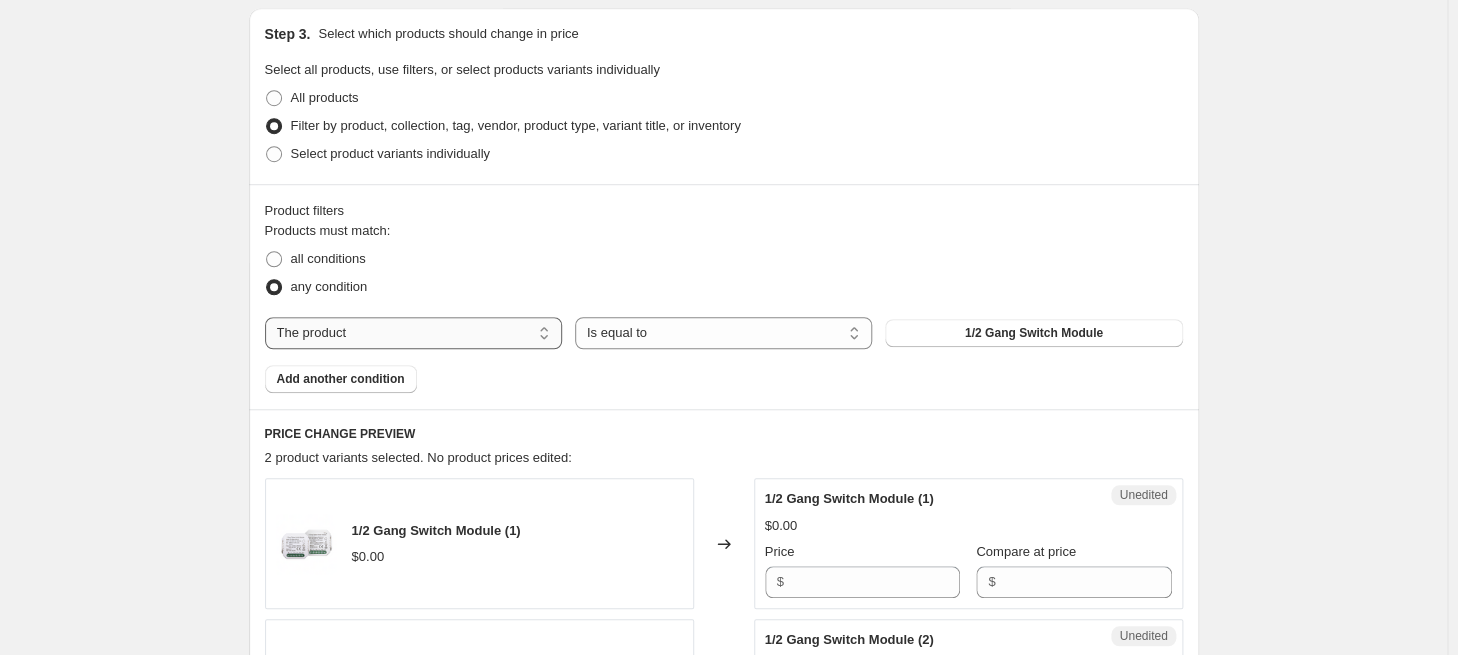 click on "The product The product's collection The product's tag The product's vendor The product's type The product's status The variant's title Inventory quantity" at bounding box center (413, 333) 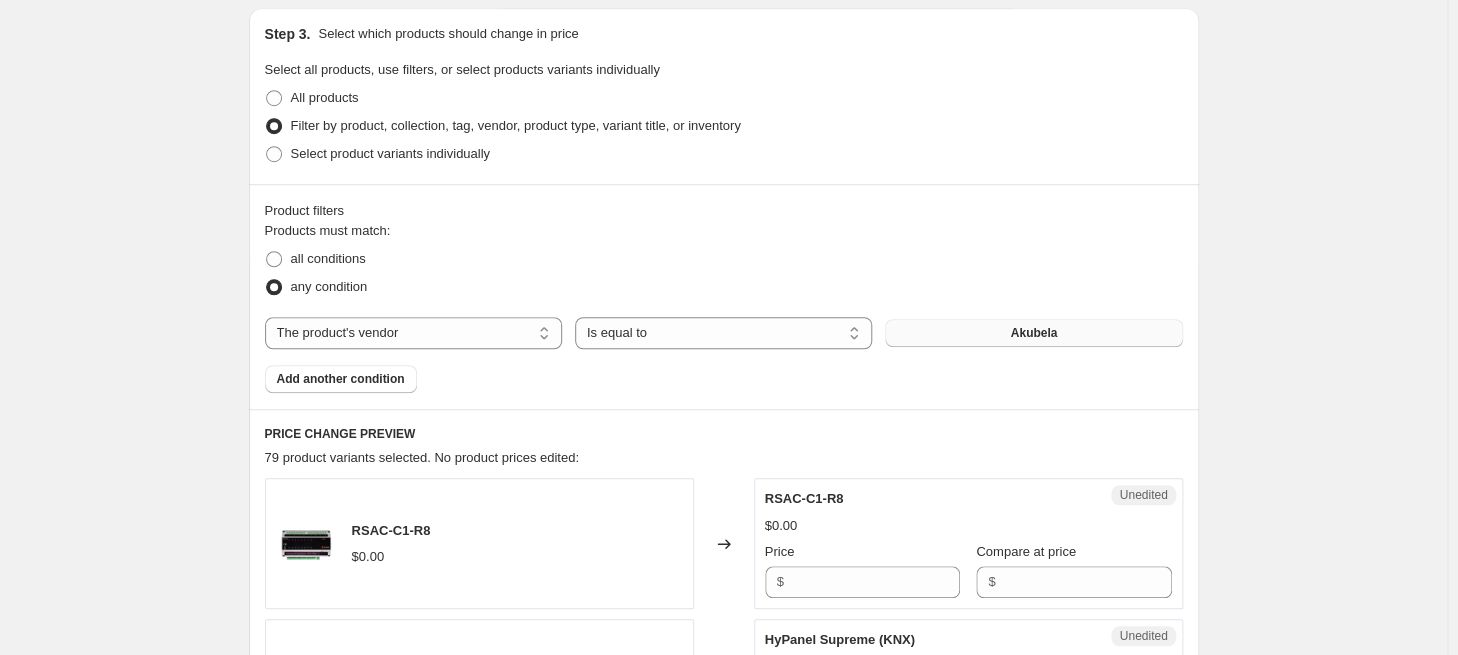 click on "Akubela" at bounding box center (1033, 333) 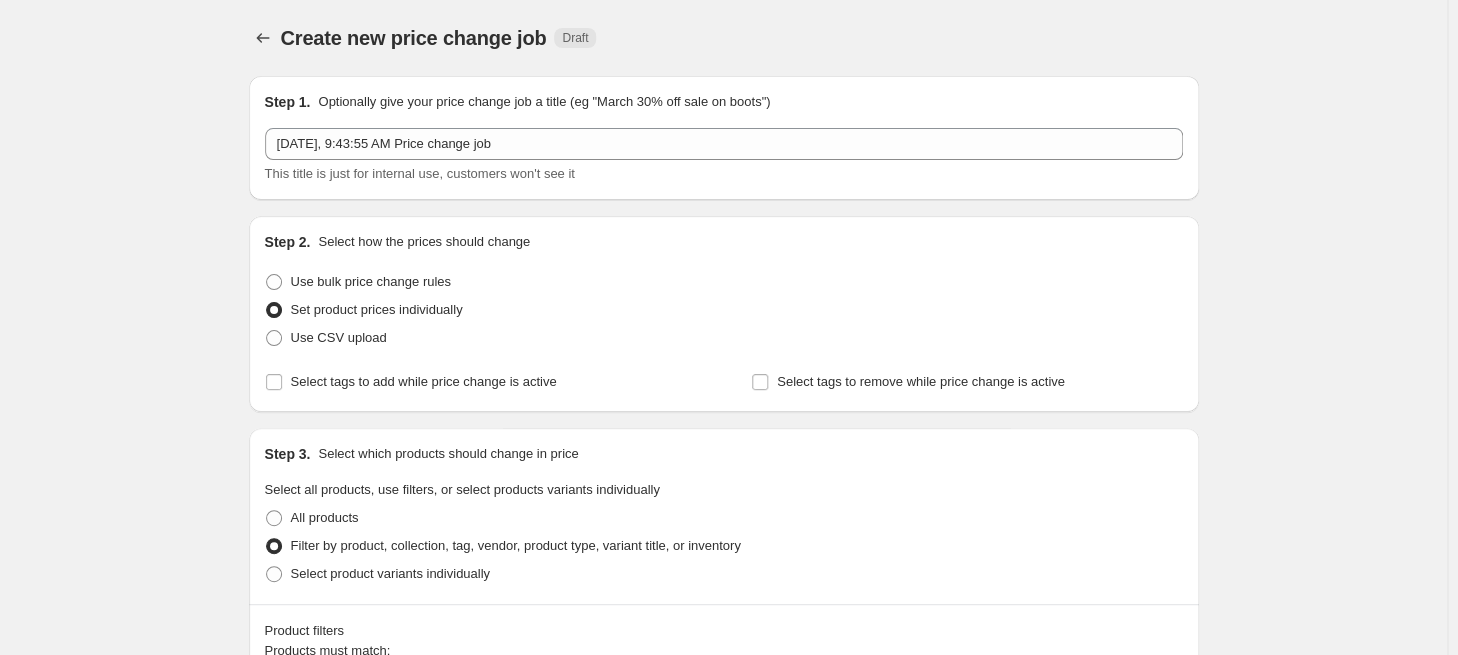 scroll, scrollTop: 420, scrollLeft: 0, axis: vertical 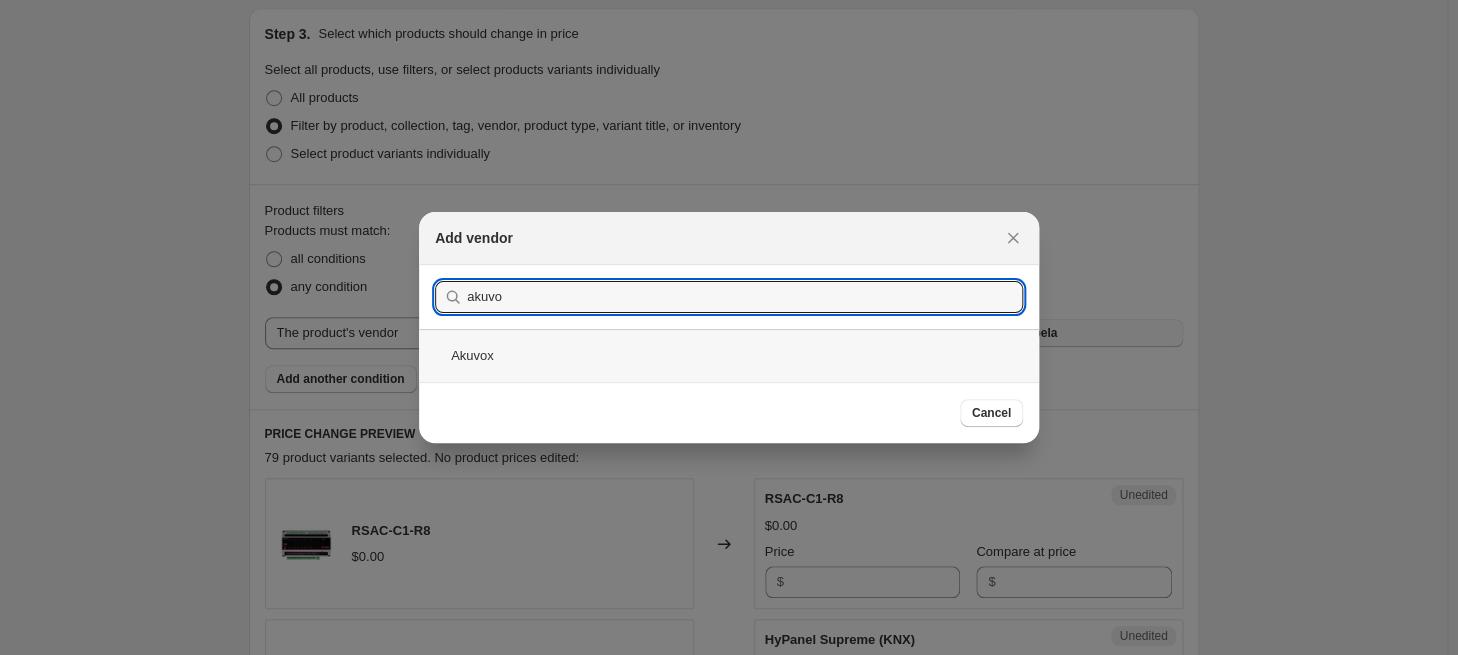 type on "akuvo" 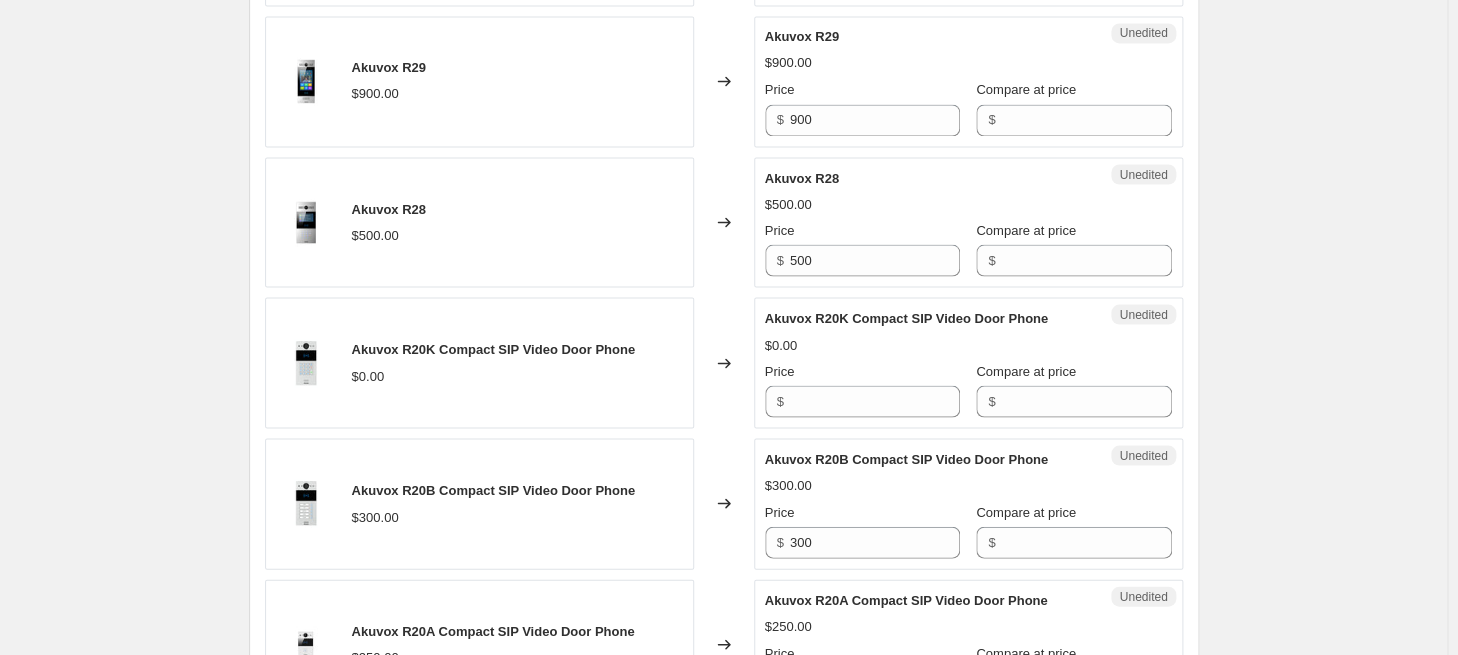 scroll, scrollTop: 1330, scrollLeft: 0, axis: vertical 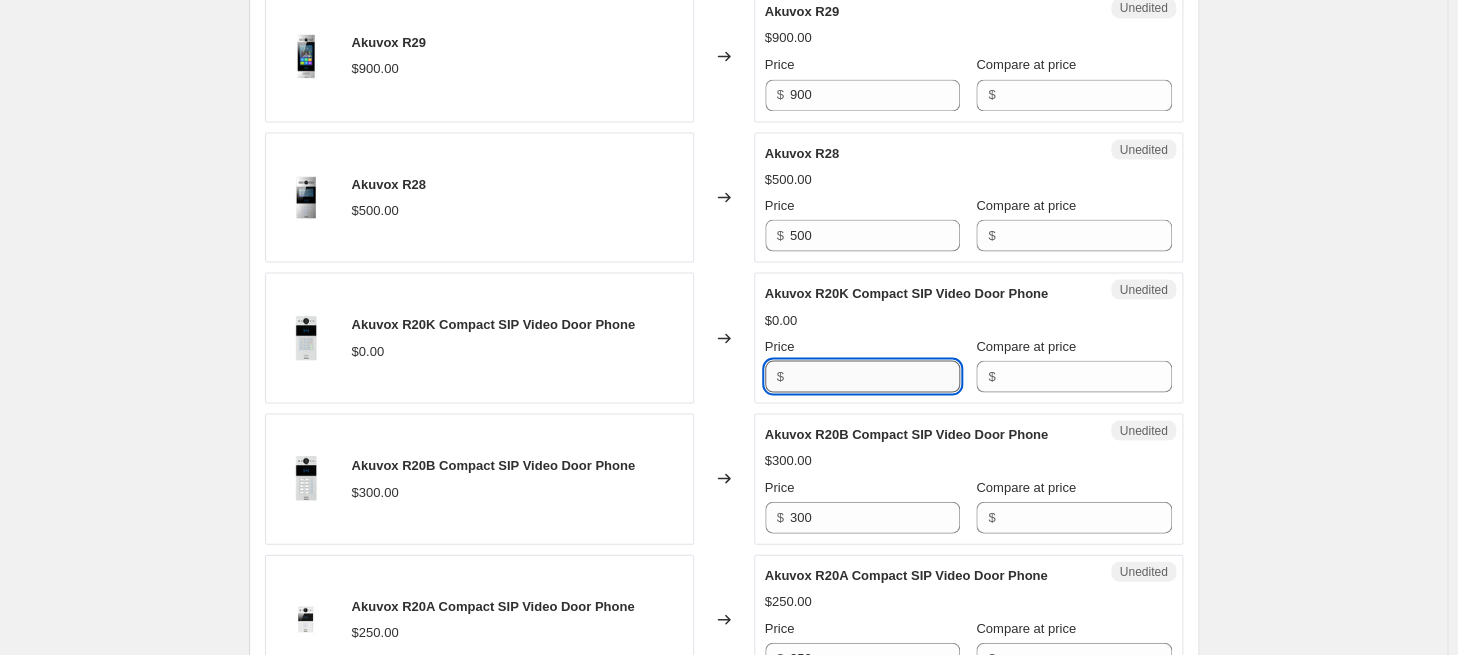 click on "Price" at bounding box center (875, 376) 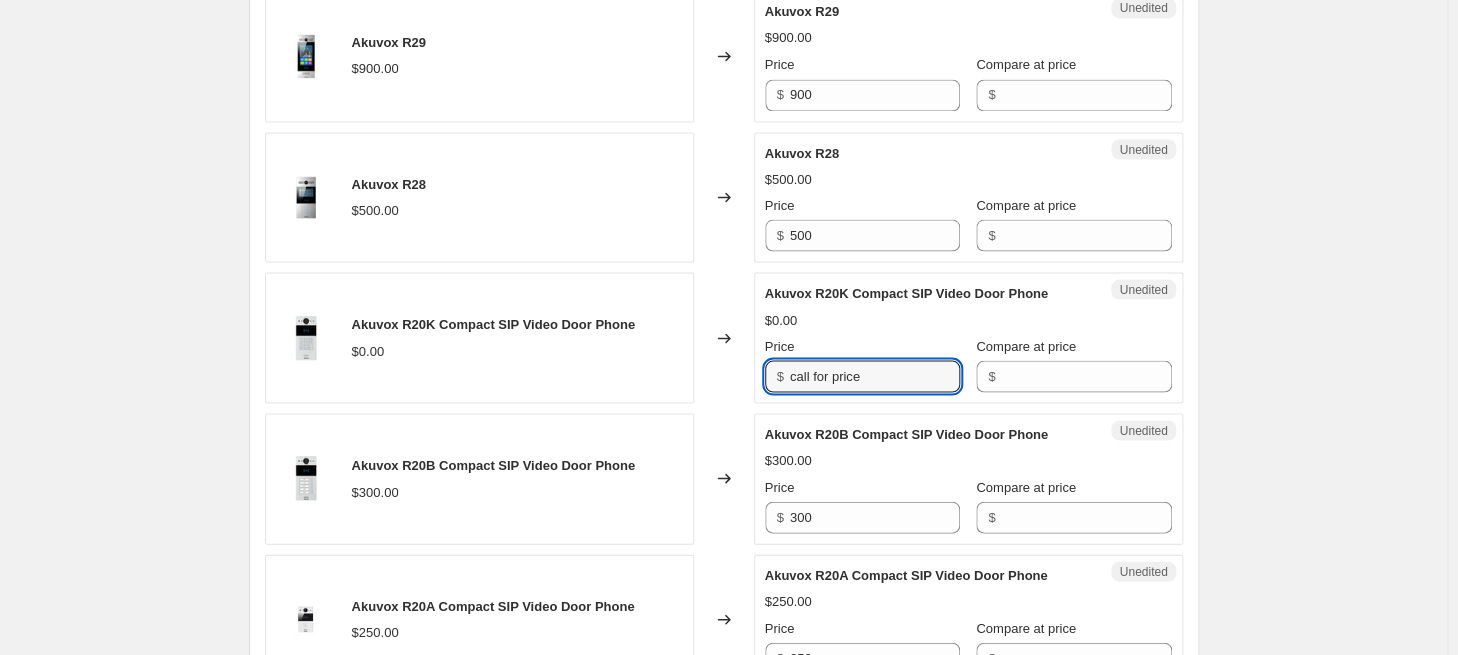 type on "call for price" 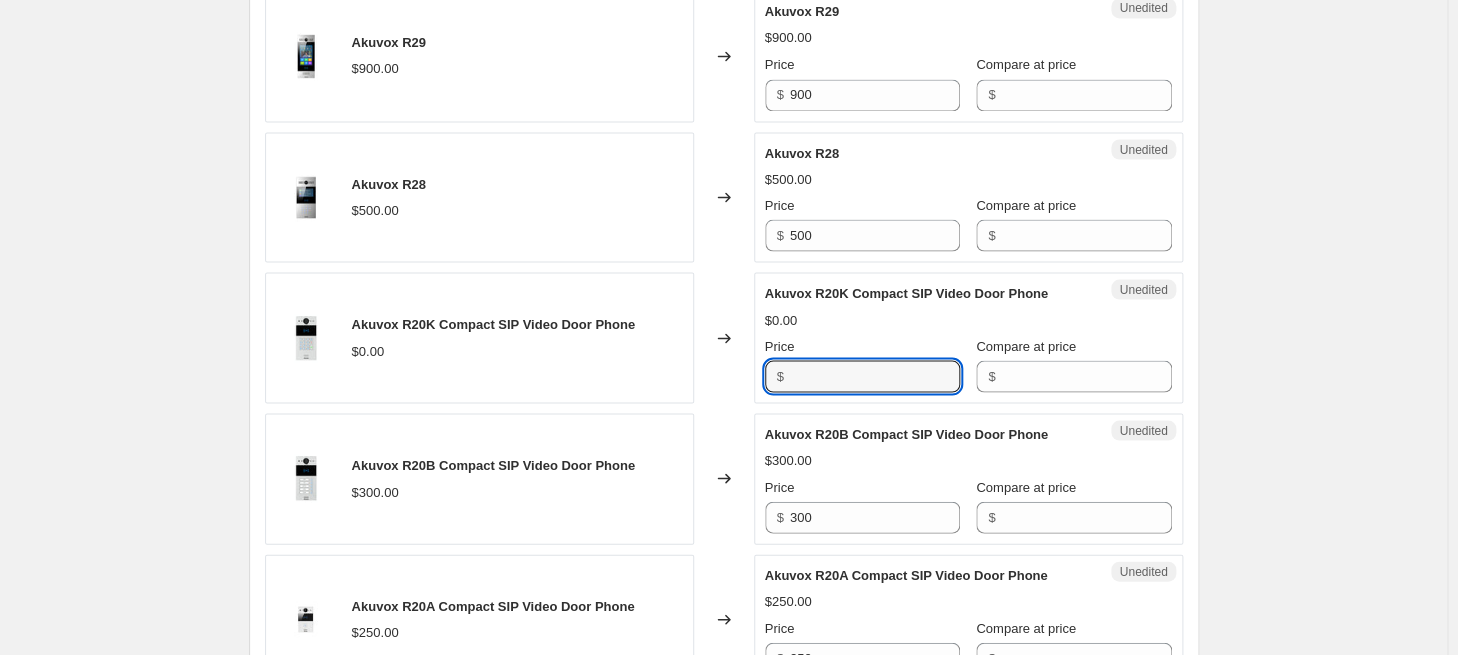 click on "PRICE CHANGE PREVIEW 35 product variants selected. No product prices edited: Akuvox S539 $1800.00 Changed to Unedited Akuvox S539 $1800.00 Price $ 1800 Compare at price $ Akuvox S532 $350.00 Changed to Unedited Akuvox S532 $350.00 Price $ 350 Compare at price $ Akuvox X915 $1600.00 Changed to Unedited Akuvox X915 $1600.00 Price $ 1600 Compare at price $ Akuvox R29 $900.00 Changed to Unedited Akuvox R29 $900.00 Price $ 900 Compare at price $ Akuvox R28 $500.00 Changed to Unedited Akuvox R28 $500.00 Price $ 500 Compare at price $ Akuvox R20K Compact SIP Video Door Phone $0.00 Changed to Unedited Akuvox R20K Compact SIP Video Door Phone $0.00 Price $ Compare at price $ Akuvox R20B Compact SIP Video Door Phone $300.00 Changed to Unedited Akuvox R20B Compact SIP Video Door Phone $300.00 Price $ 300 Compare at price $ Akuvox R20A Compact SIP Video Door Phone $250.00 Changed to Unedited Akuvox R20A Compact SIP Video Door Phone $250.00 Price $ 250 Compare at price $ Akuvox S567 10.1'' Android Indoor Monitor $500.00 $" at bounding box center [724, 966] 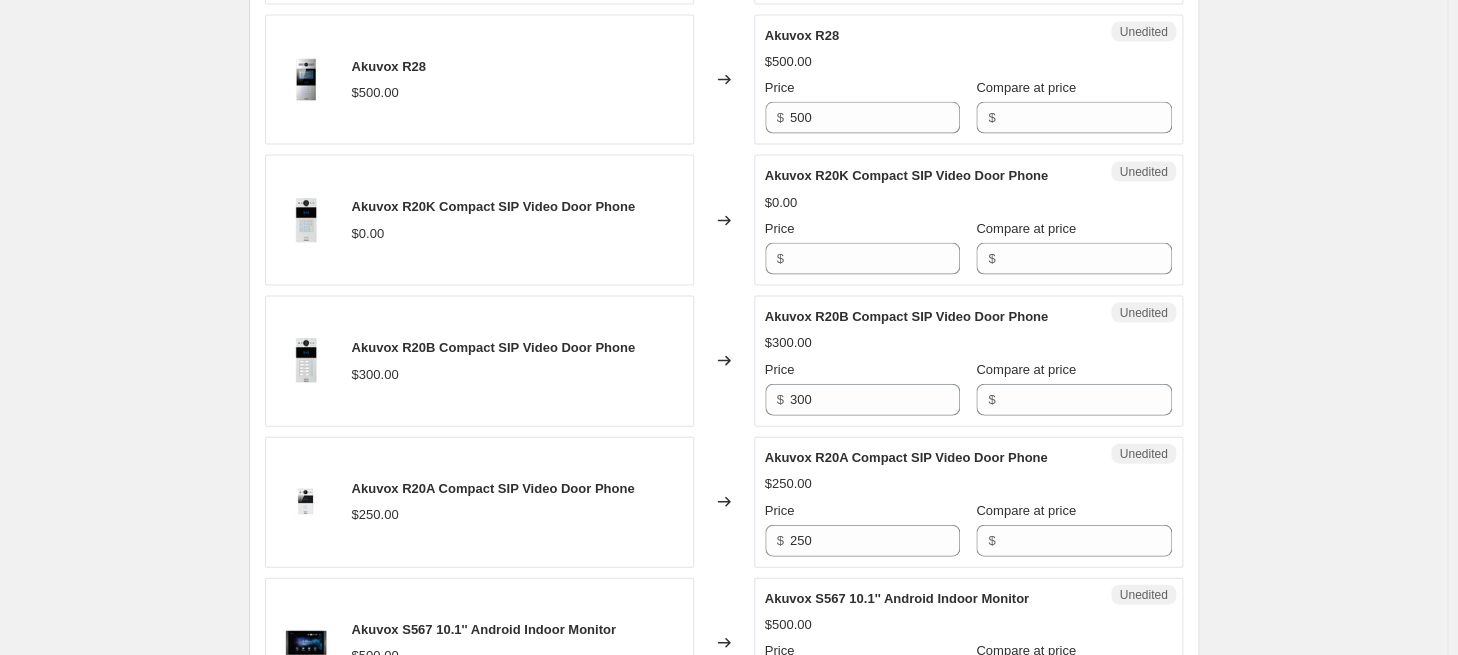 scroll, scrollTop: 1505, scrollLeft: 0, axis: vertical 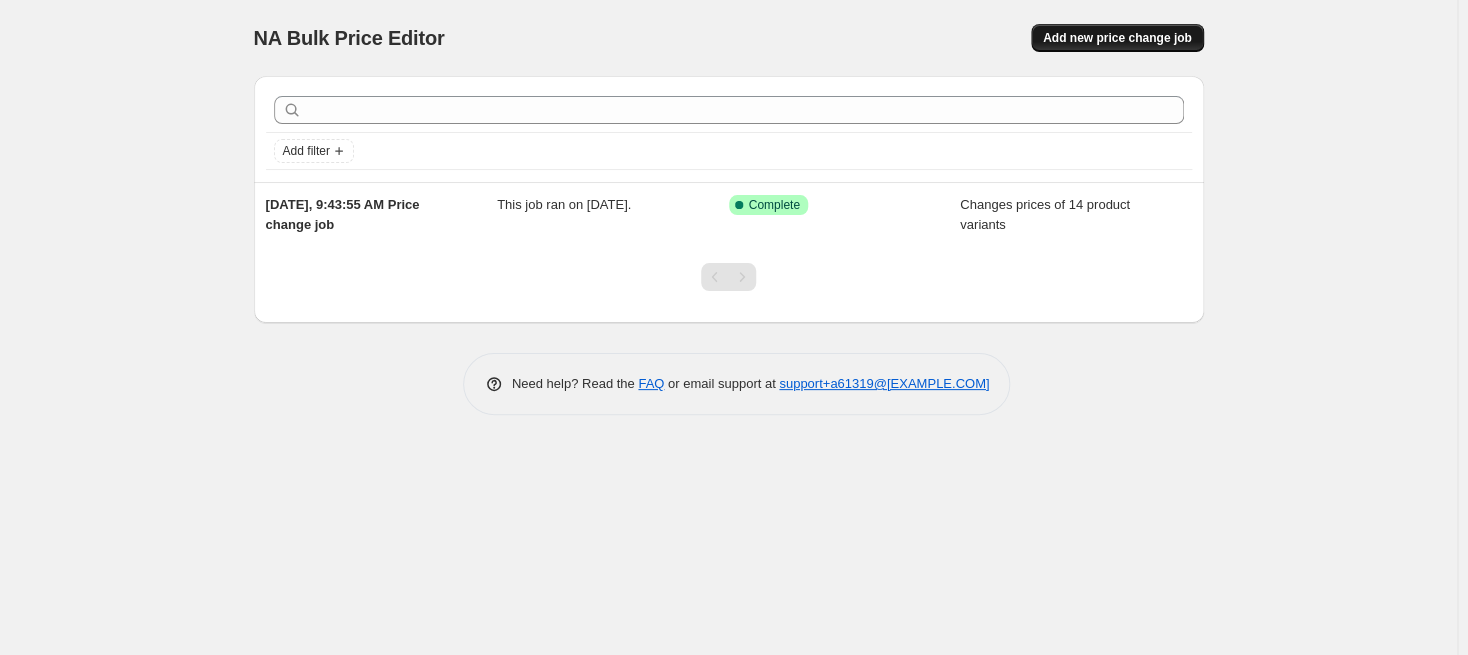 click on "Add new price change job" at bounding box center (1117, 38) 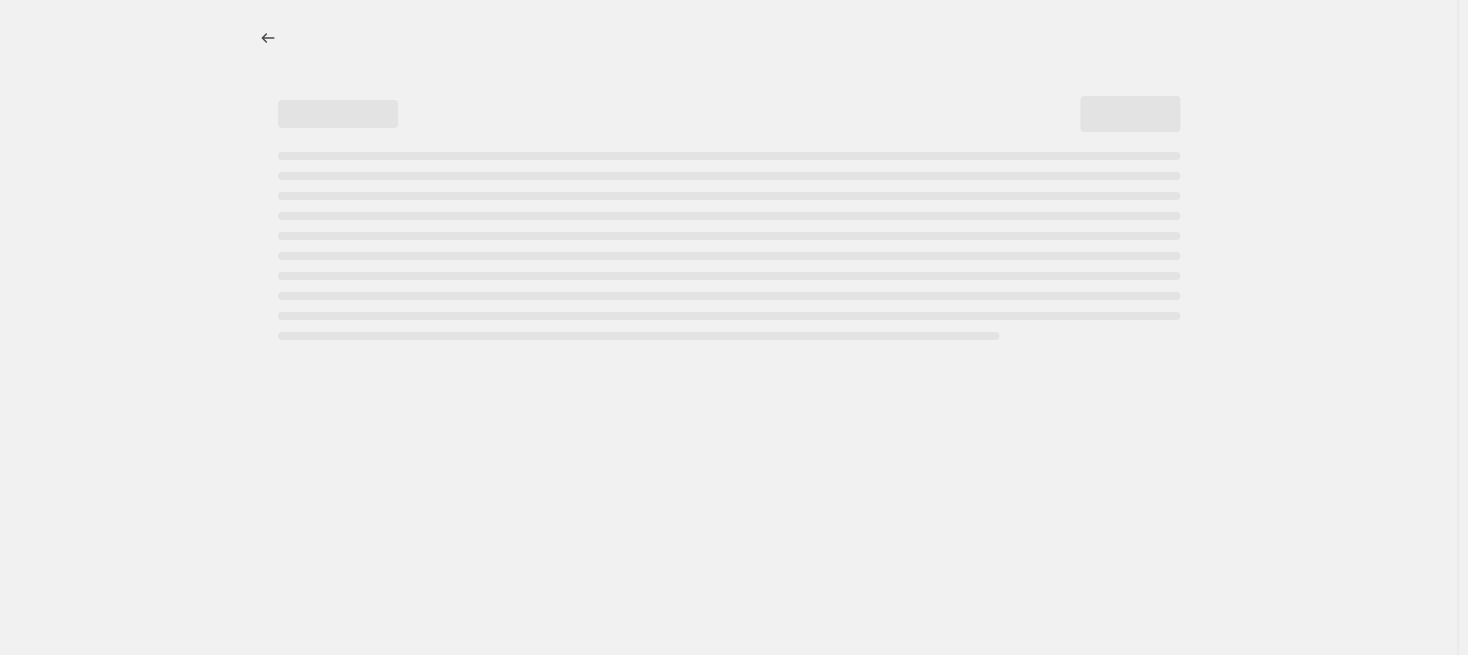 select on "percentage" 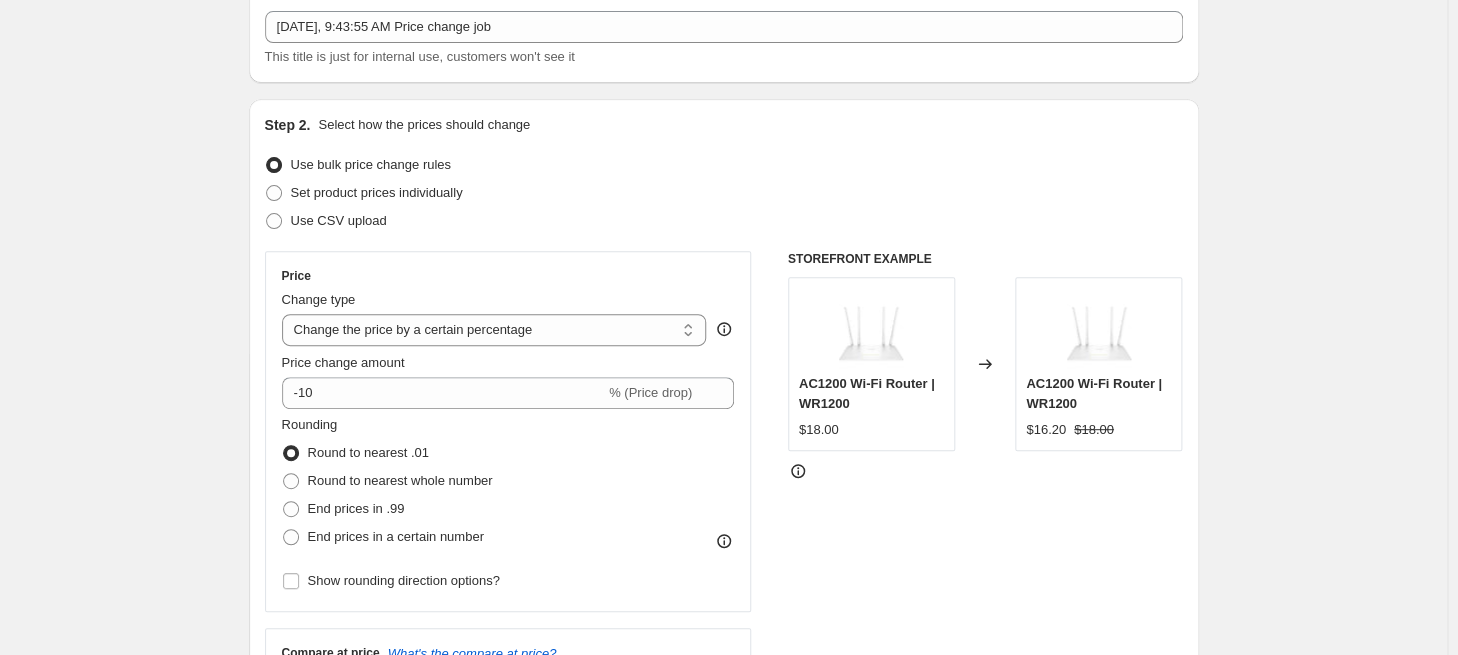 scroll, scrollTop: 70, scrollLeft: 0, axis: vertical 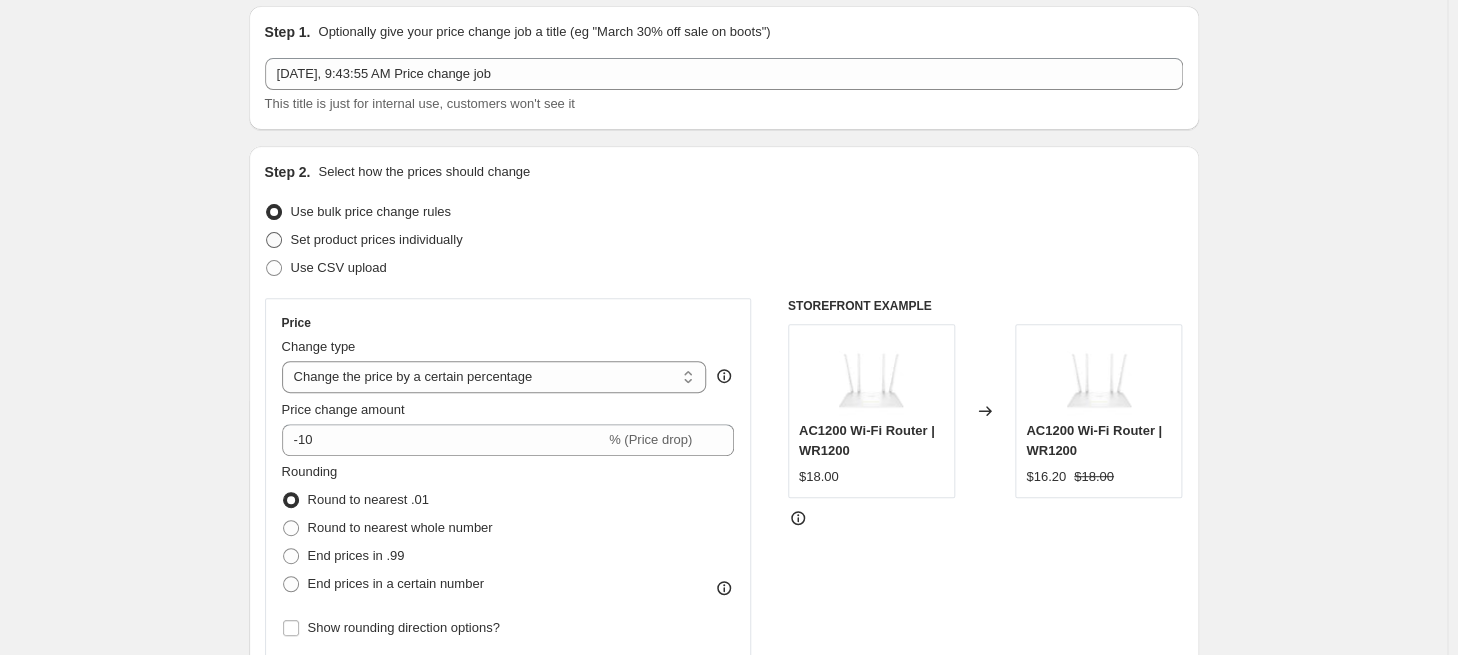 click on "Set product prices individually" at bounding box center (377, 239) 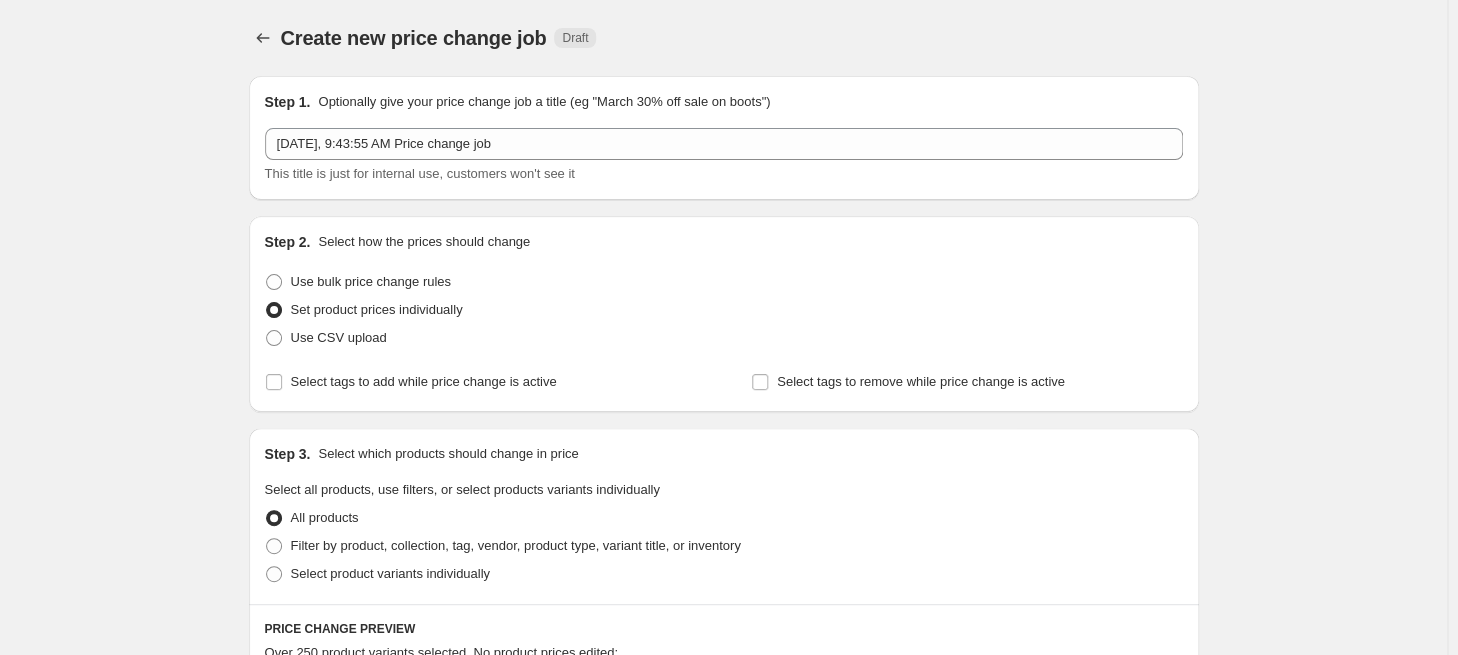scroll, scrollTop: 350, scrollLeft: 0, axis: vertical 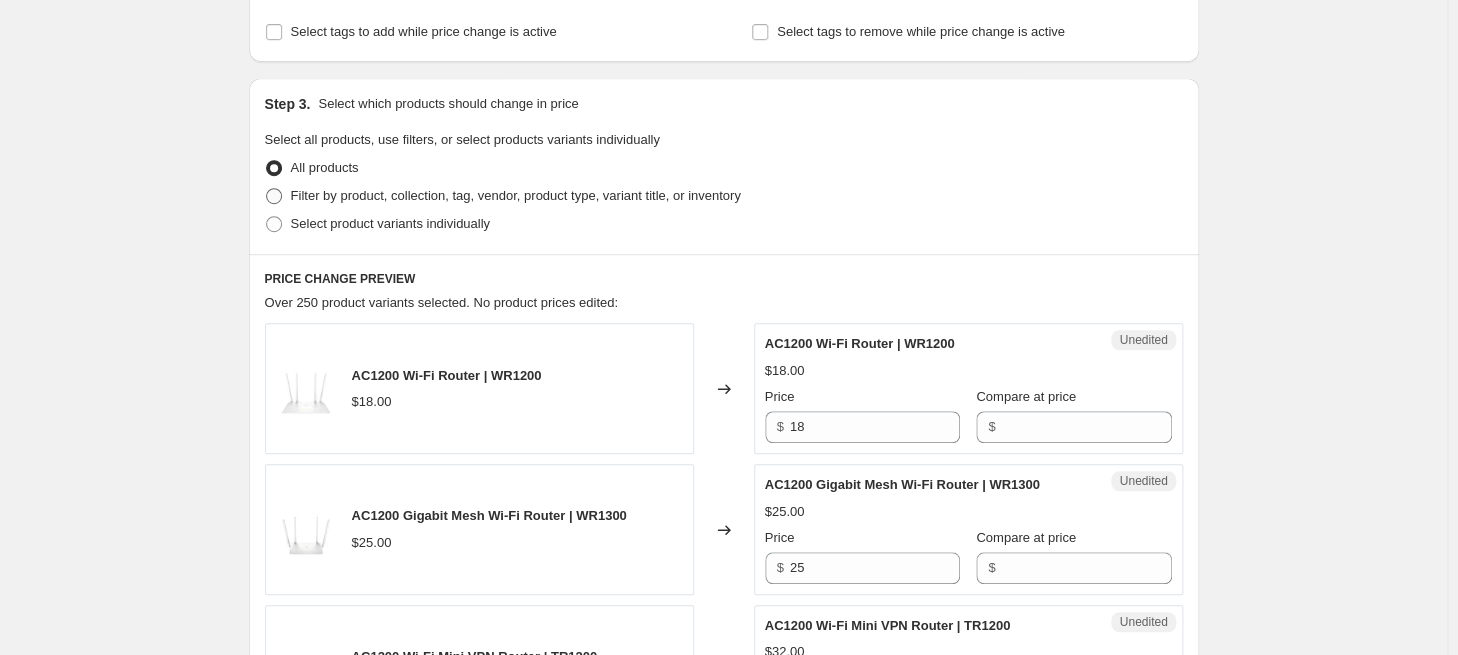 click on "Filter by product, collection, tag, vendor, product type, variant title, or inventory" at bounding box center (516, 195) 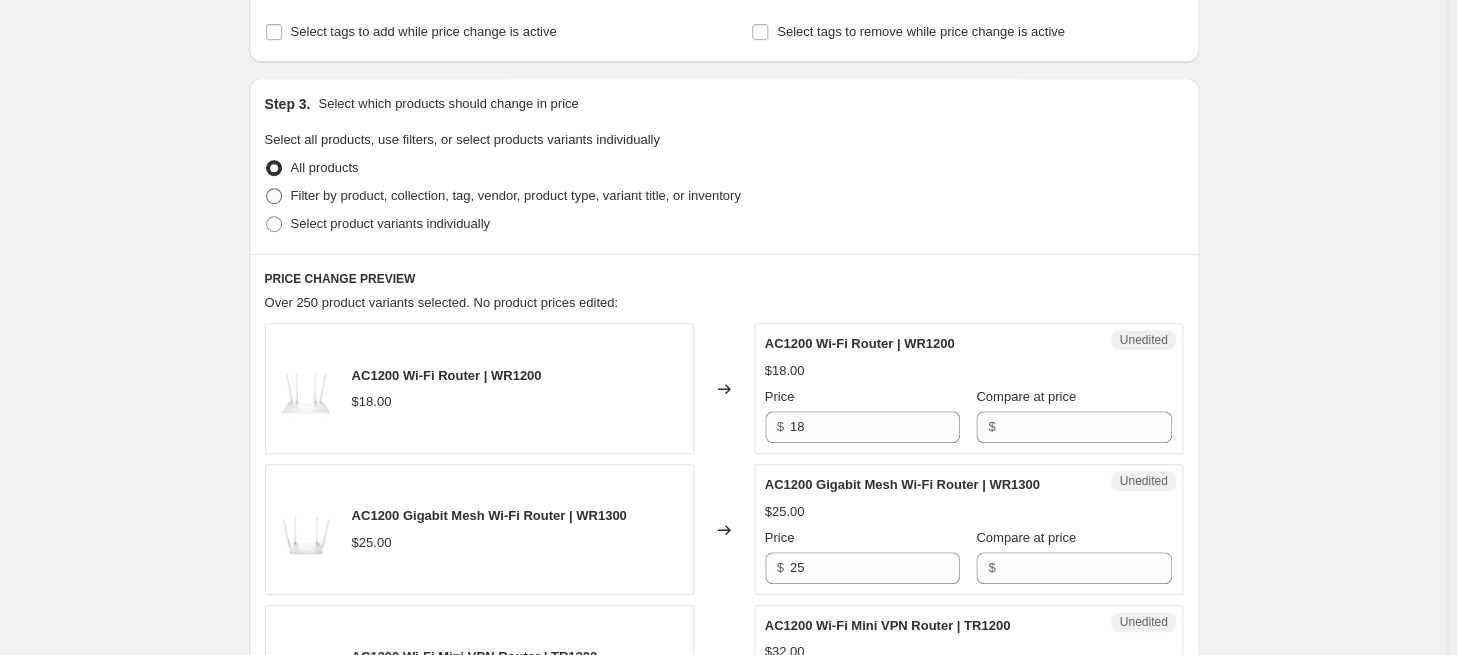 radio on "true" 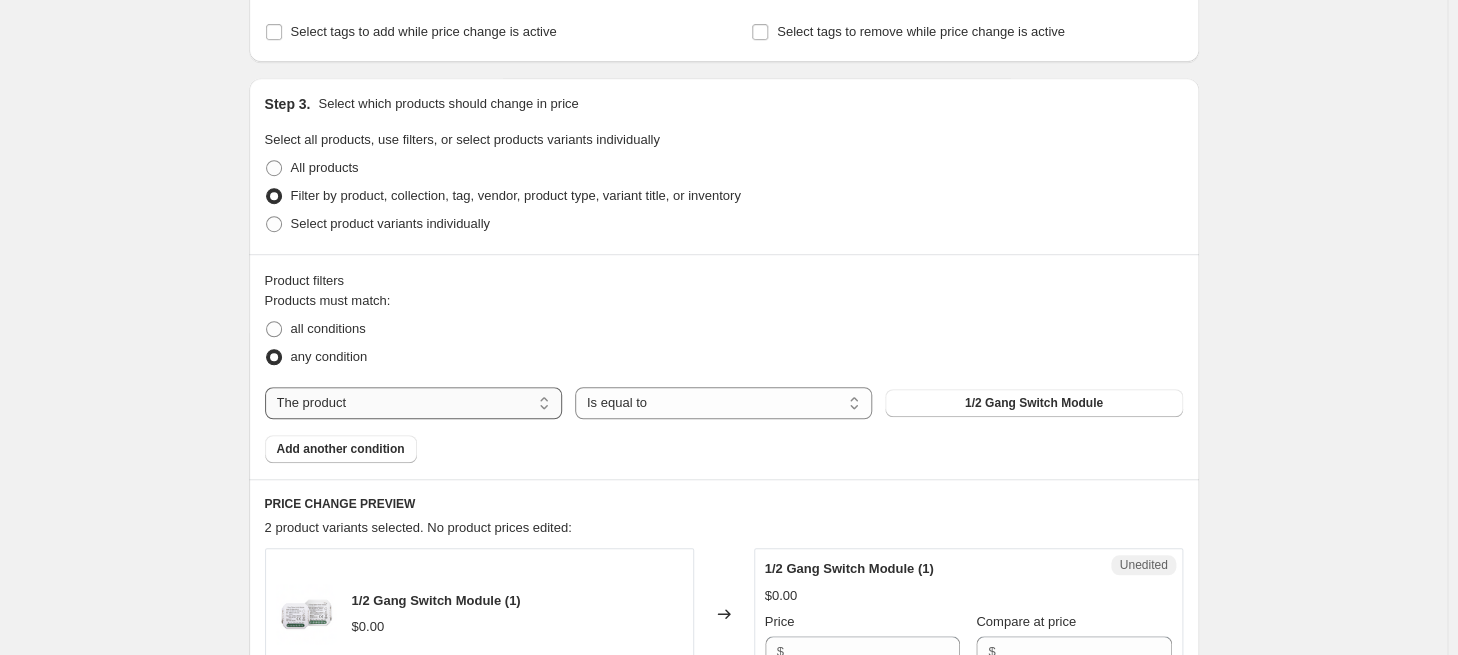 click on "The product The product's collection The product's tag The product's vendor The product's type The product's status The variant's title Inventory quantity" at bounding box center (413, 403) 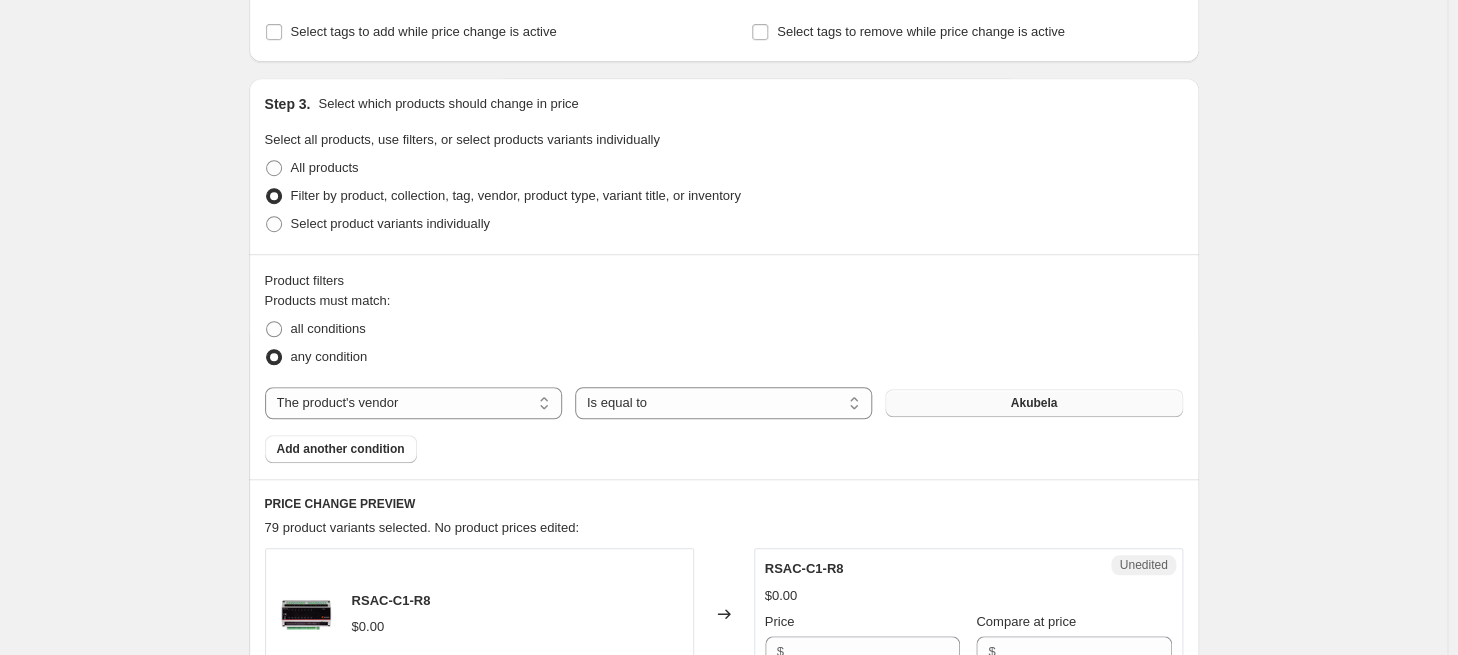 click on "Akubela" at bounding box center (1033, 403) 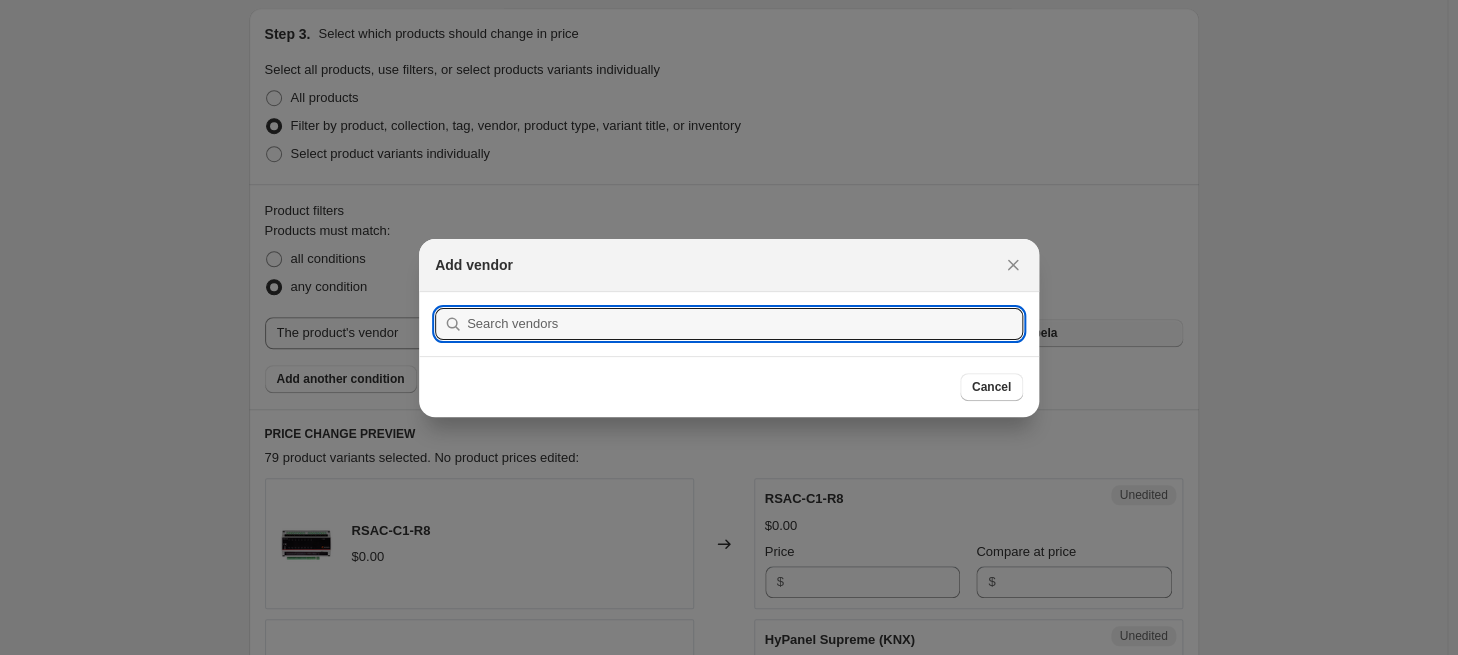 scroll, scrollTop: 0, scrollLeft: 0, axis: both 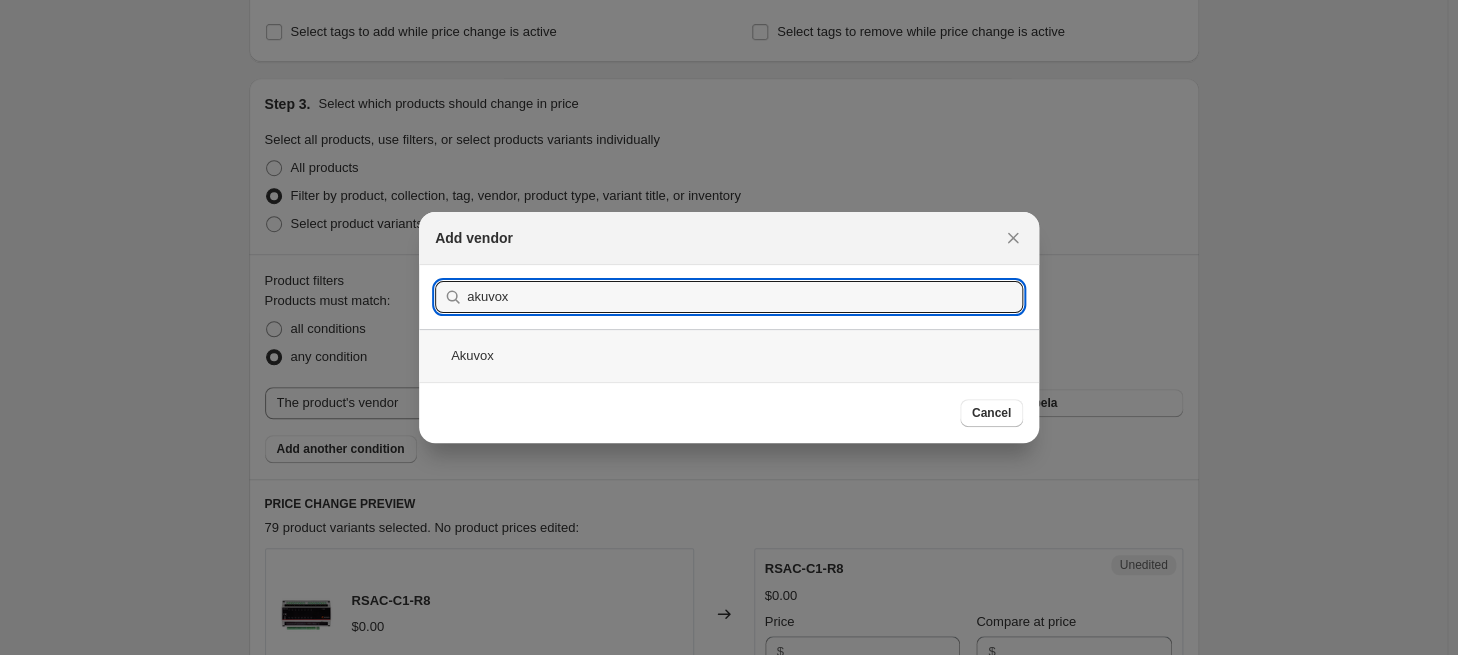 type on "akuvox" 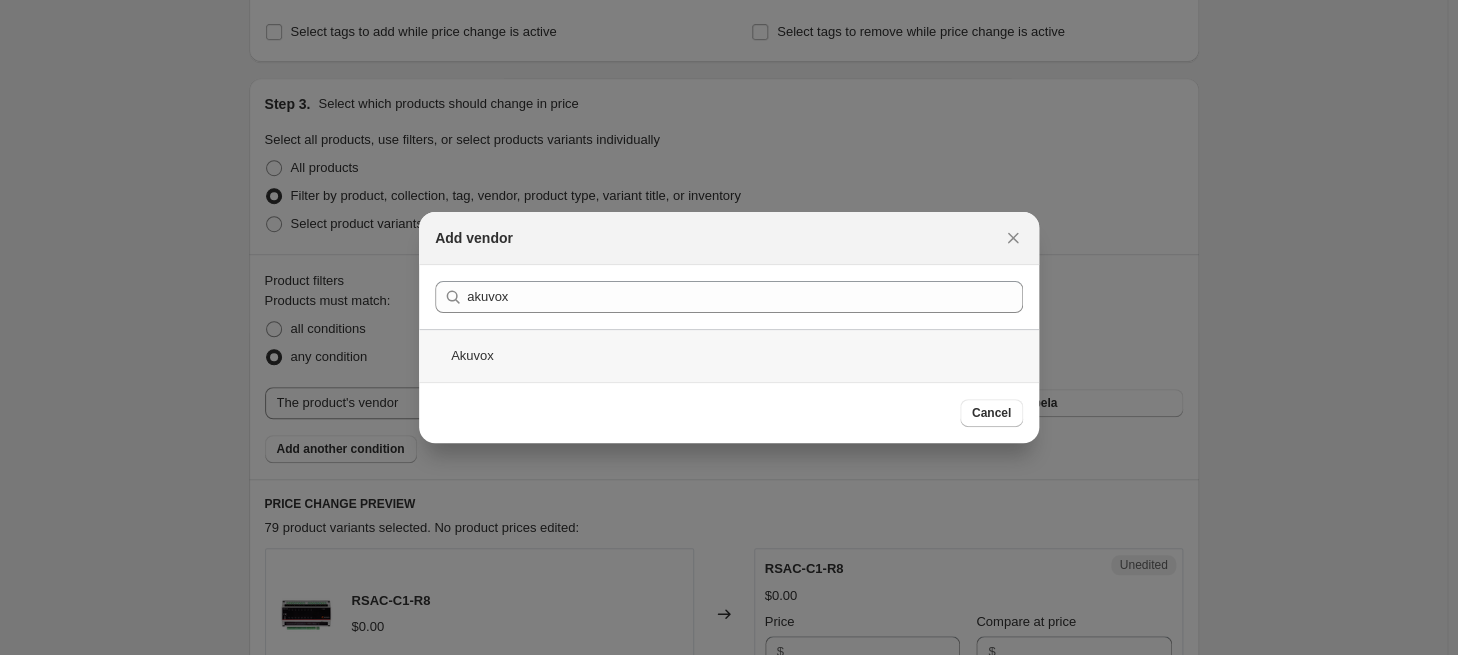 click on "Akuvox" at bounding box center (729, 355) 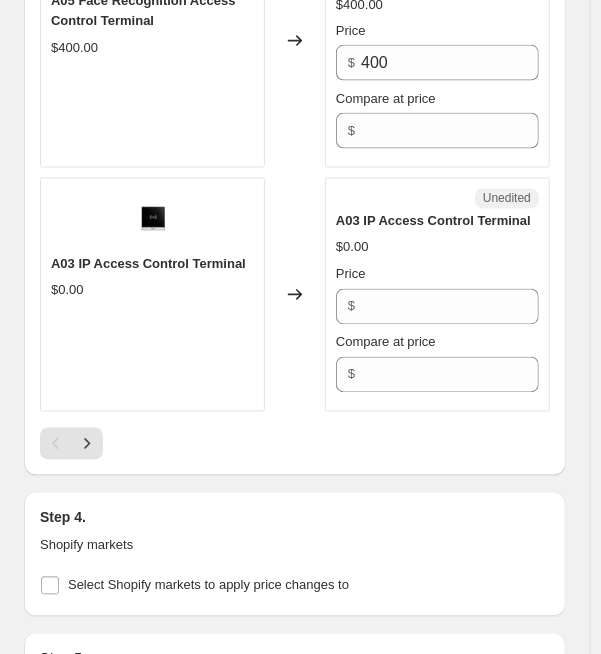 scroll, scrollTop: 5845, scrollLeft: 0, axis: vertical 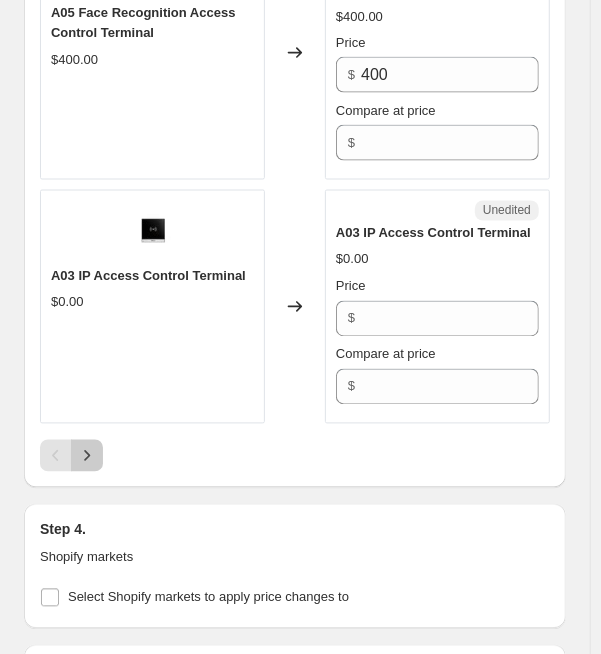 click 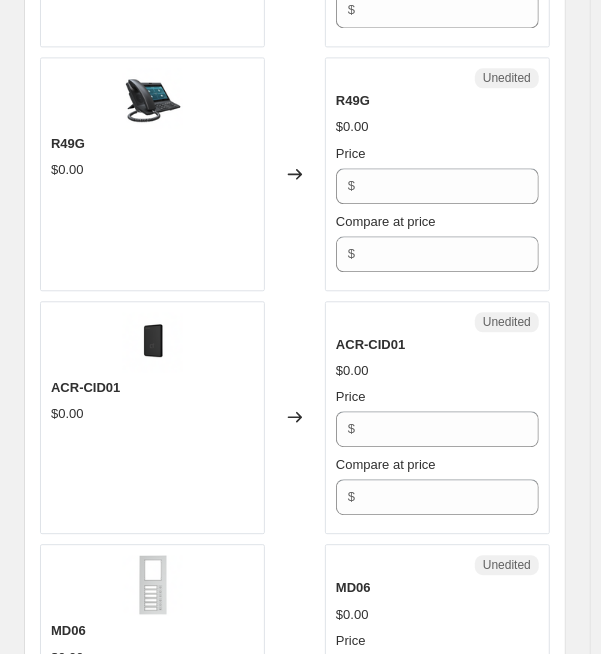 scroll, scrollTop: 3857, scrollLeft: 0, axis: vertical 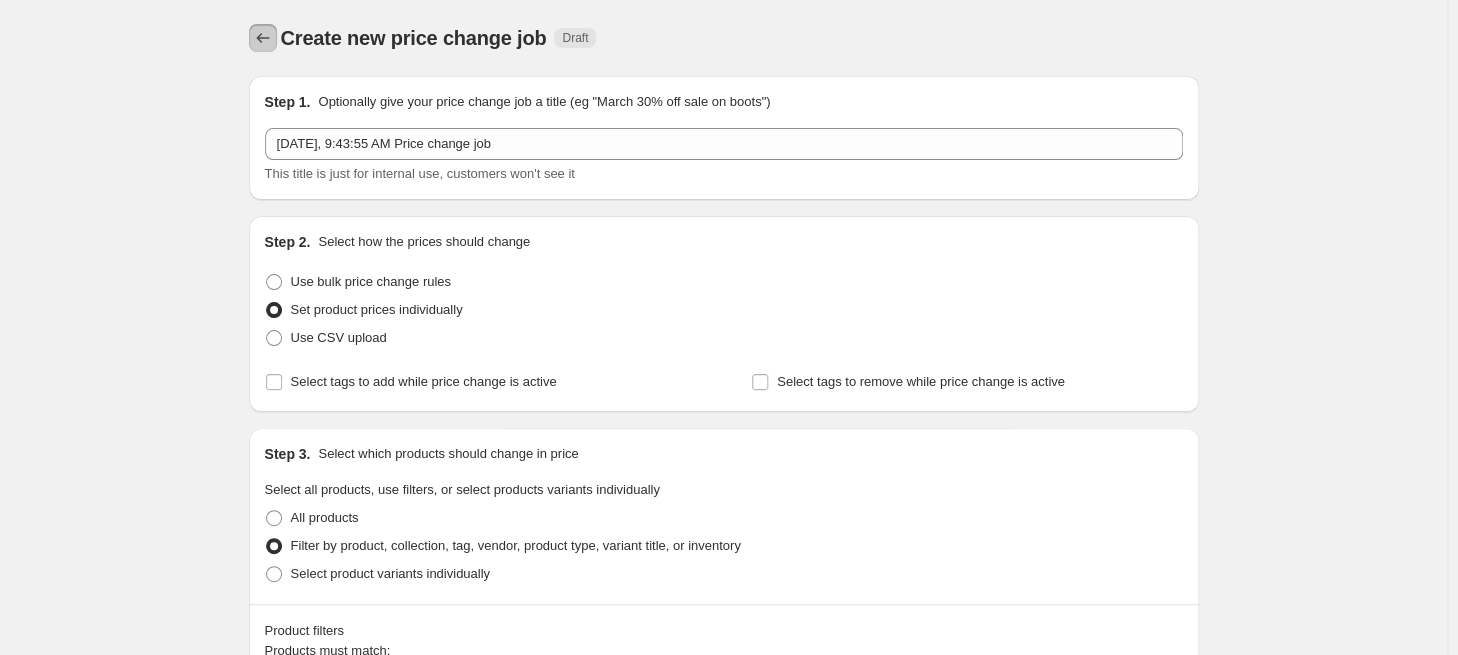 click 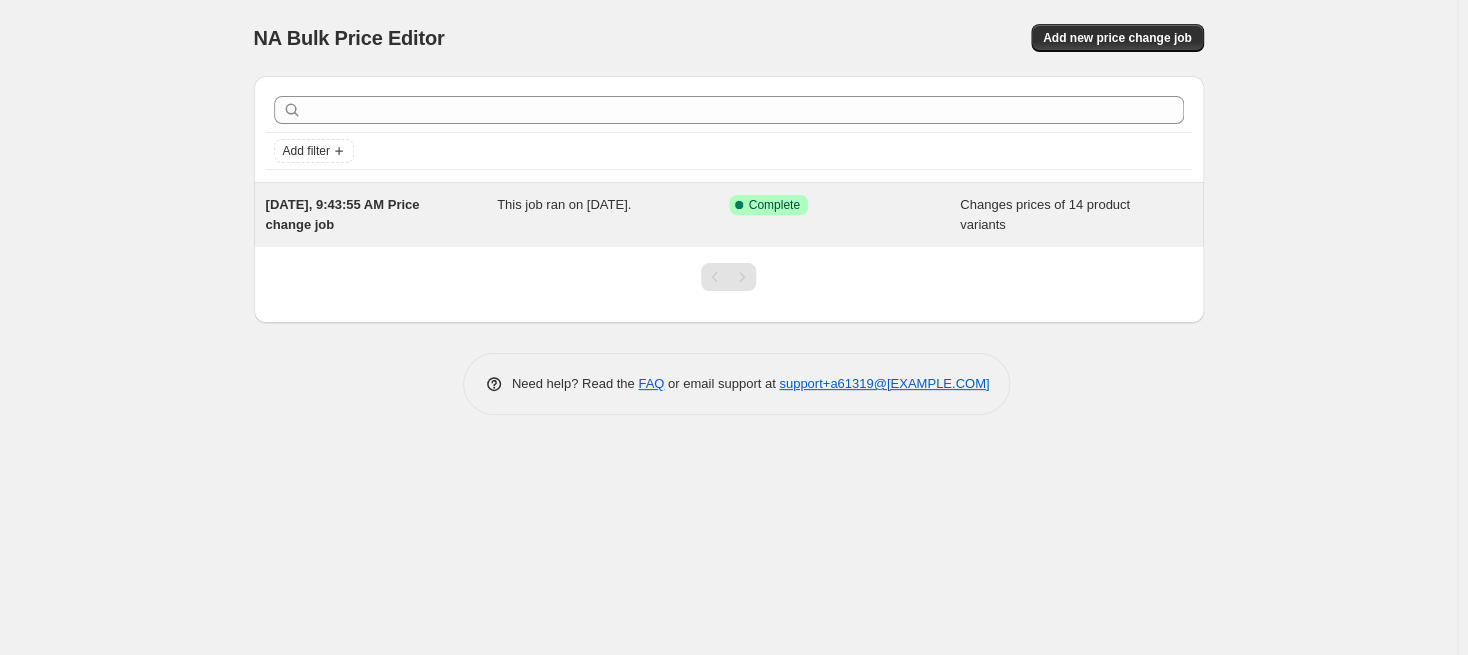 click on "This job ran on [DATE]." at bounding box center [613, 215] 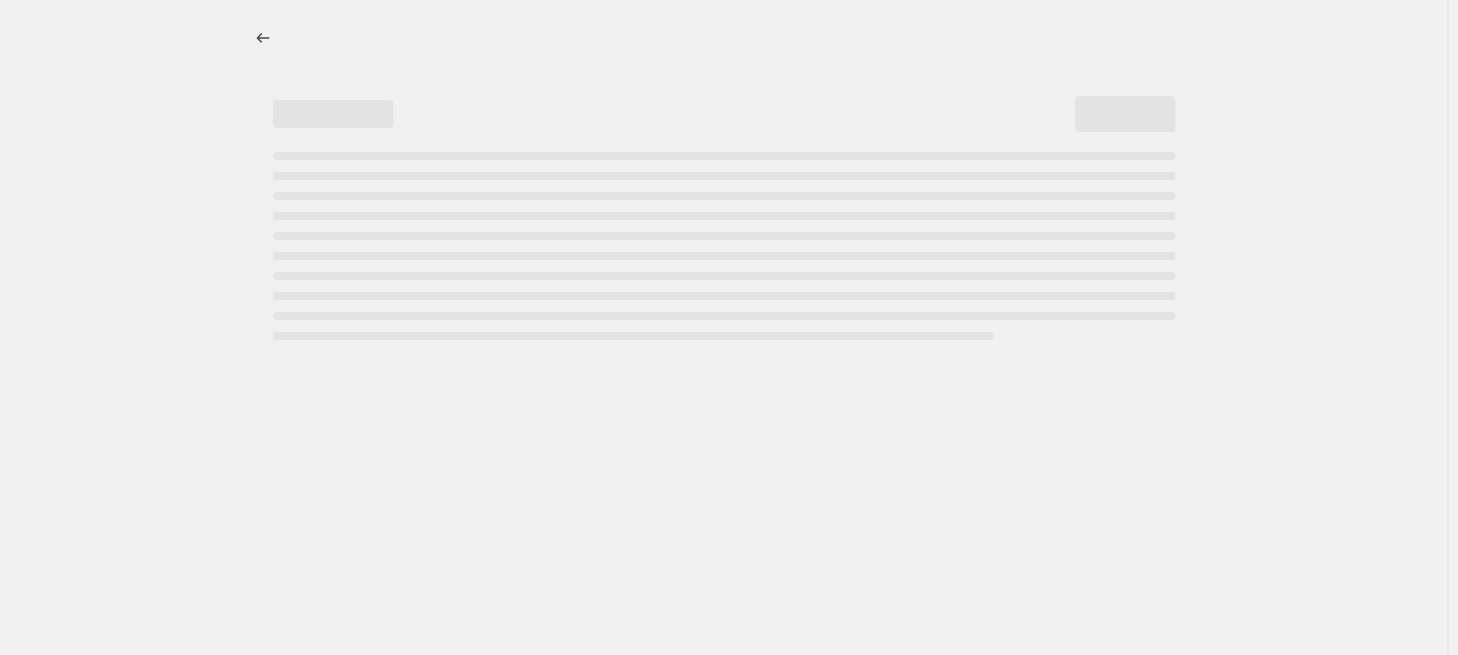 select on "vendor" 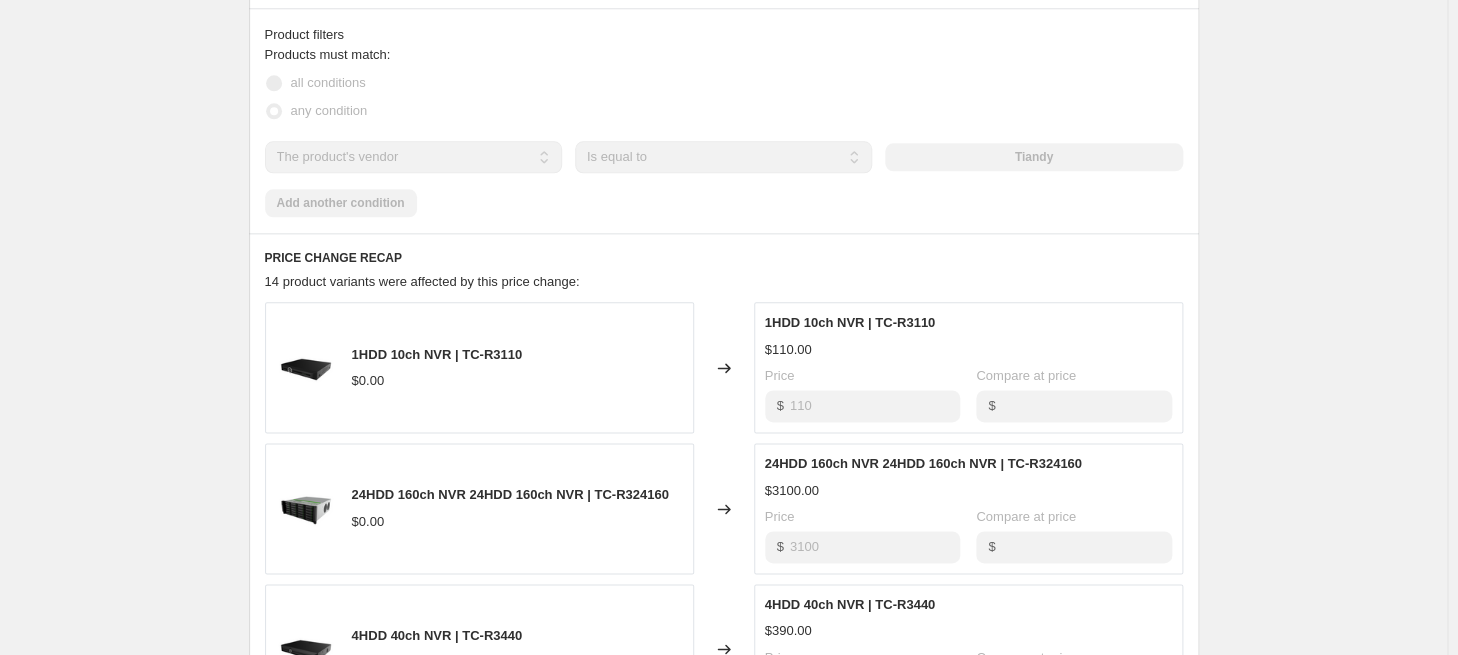 scroll, scrollTop: 770, scrollLeft: 0, axis: vertical 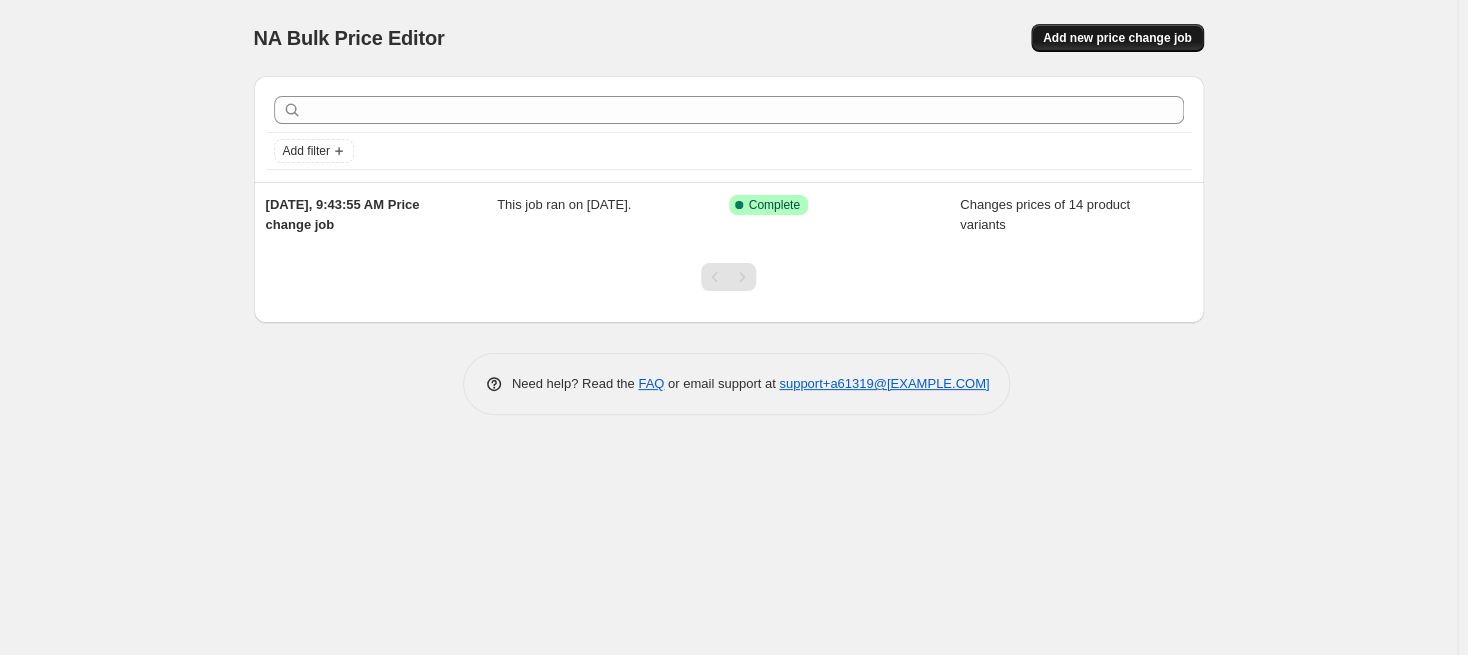 click on "Add new price change job" at bounding box center [1117, 38] 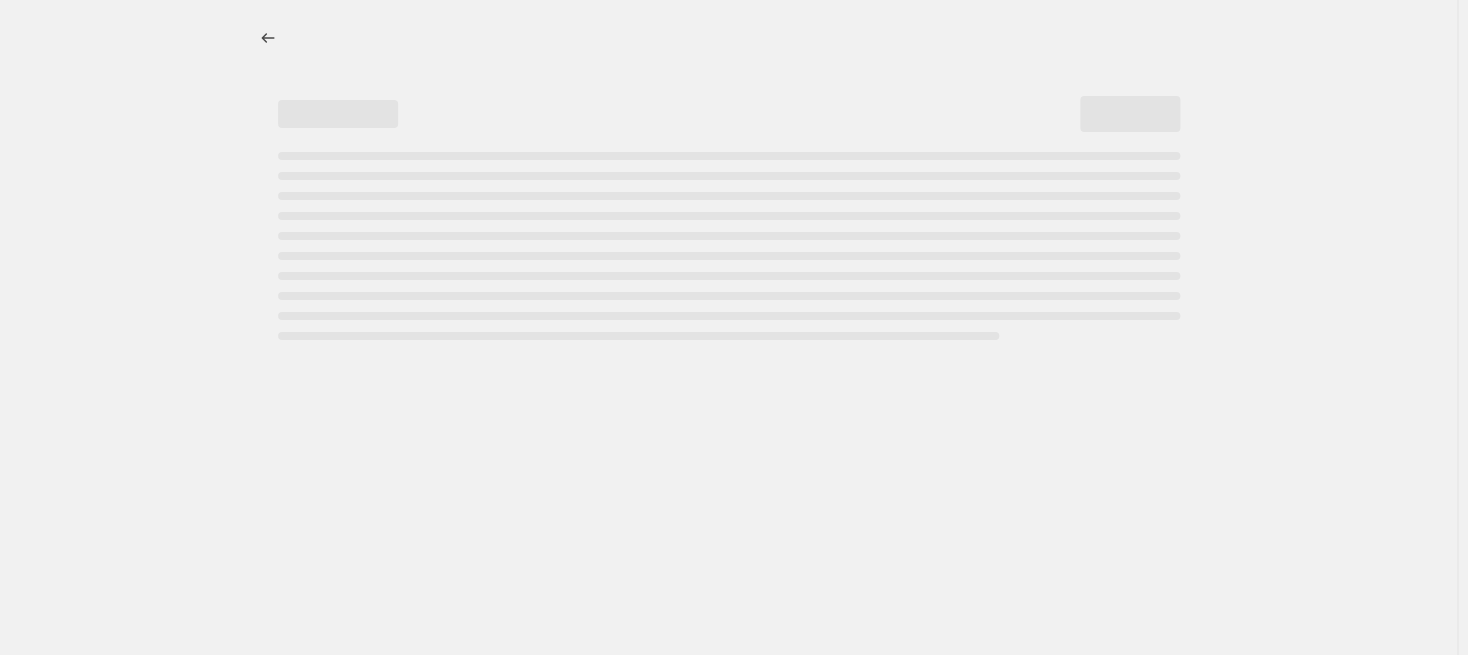 select on "percentage" 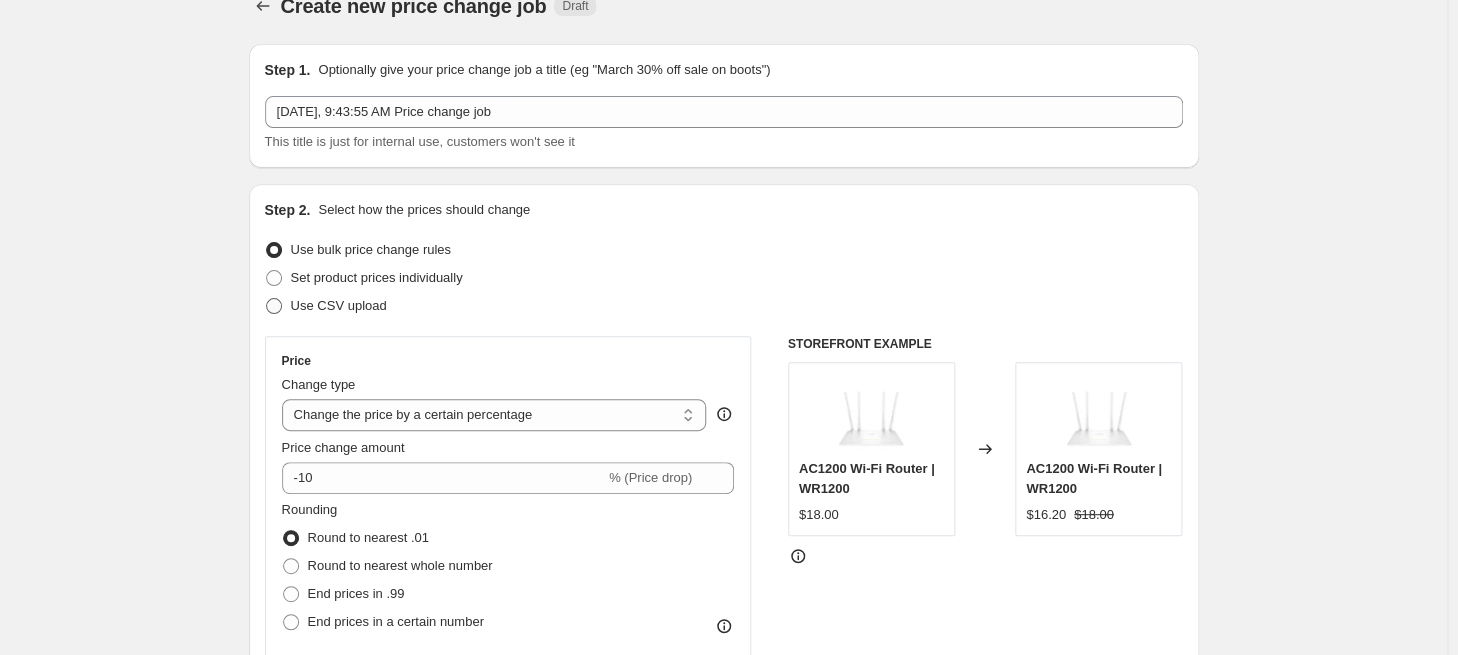 scroll, scrollTop: 35, scrollLeft: 0, axis: vertical 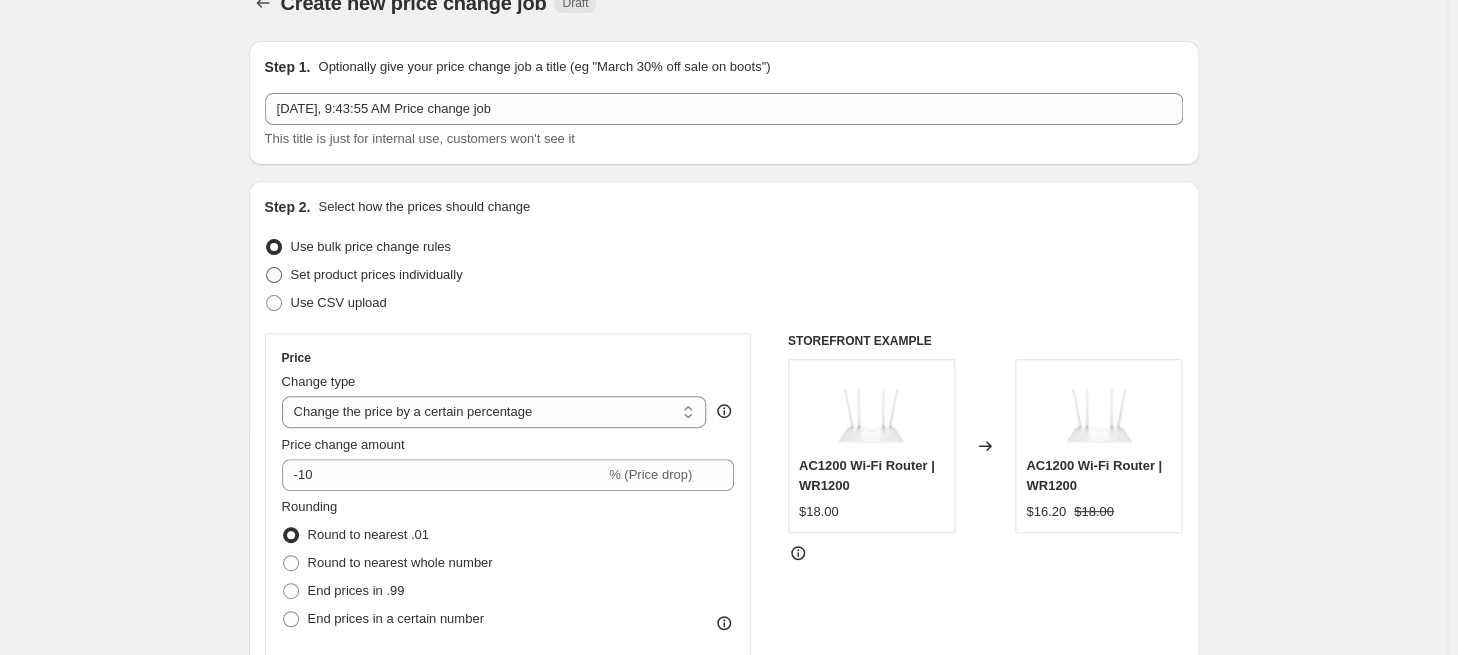 click on "Set product prices individually" at bounding box center [377, 274] 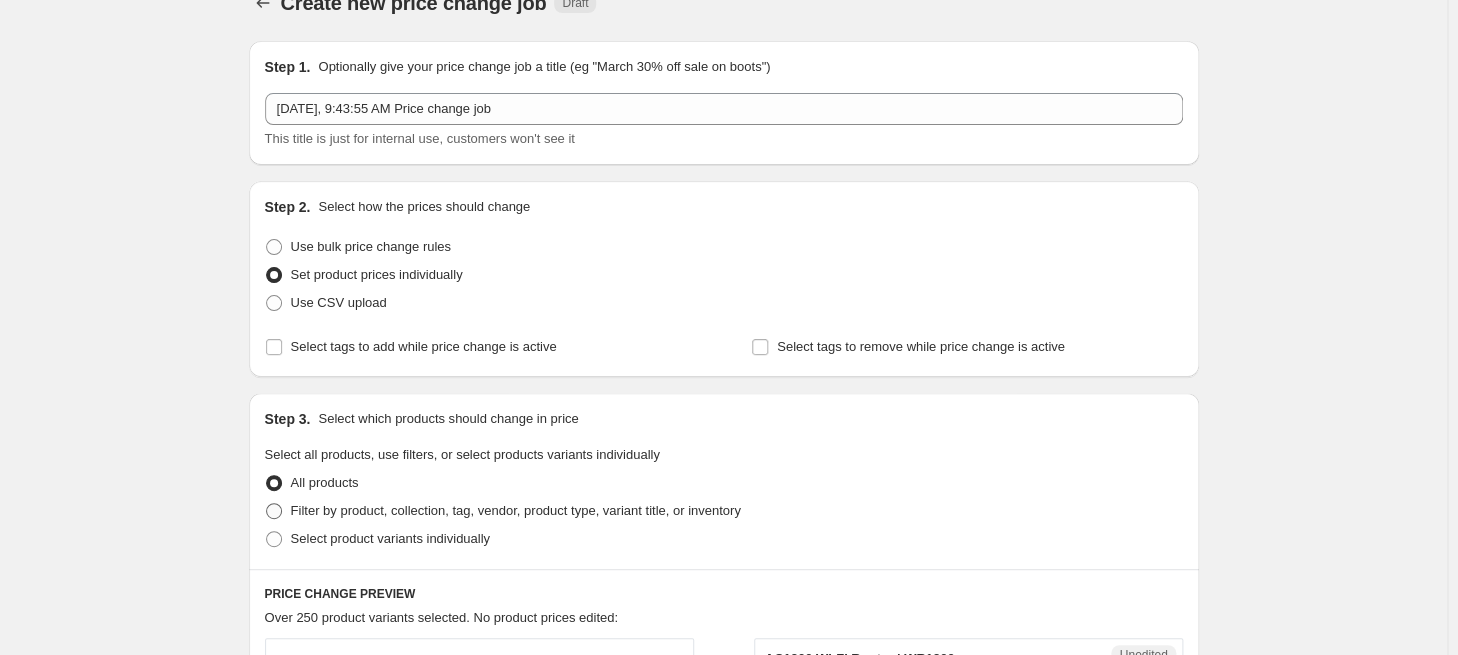 click on "Filter by product, collection, tag, vendor, product type, variant title, or inventory" at bounding box center [516, 510] 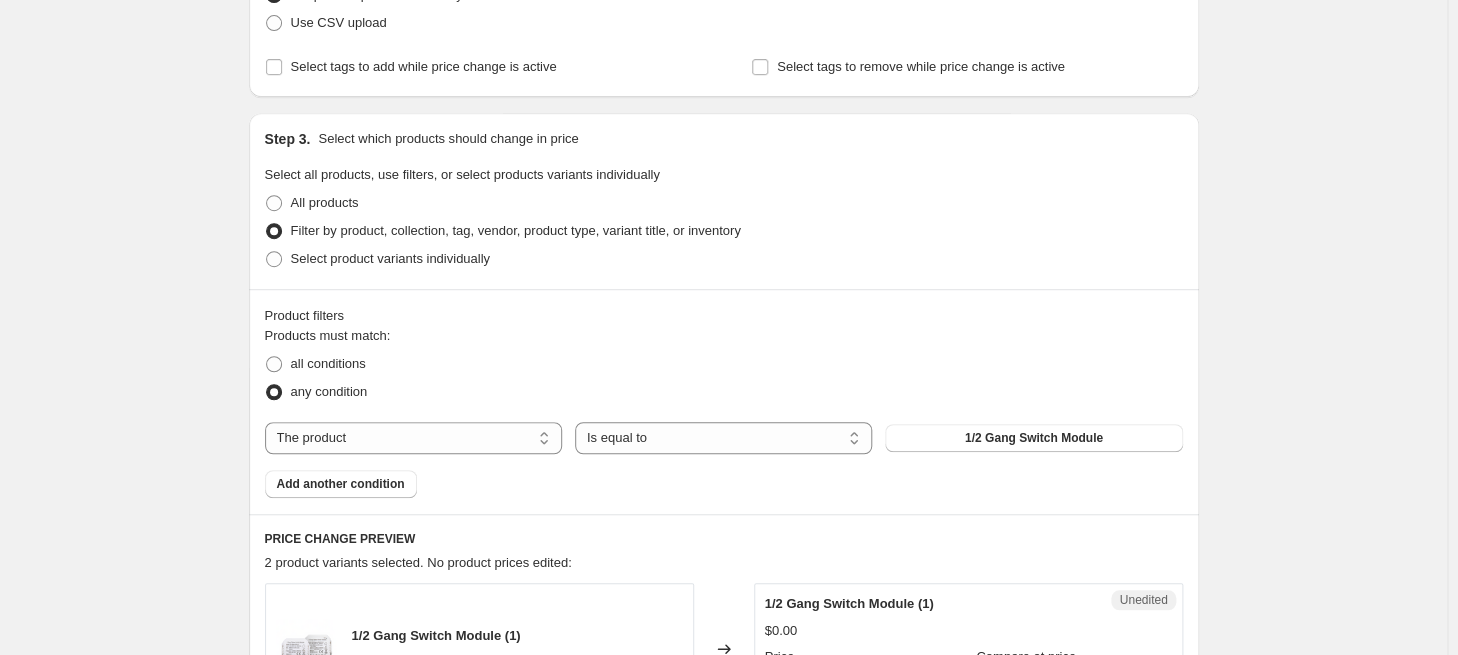 scroll, scrollTop: 350, scrollLeft: 0, axis: vertical 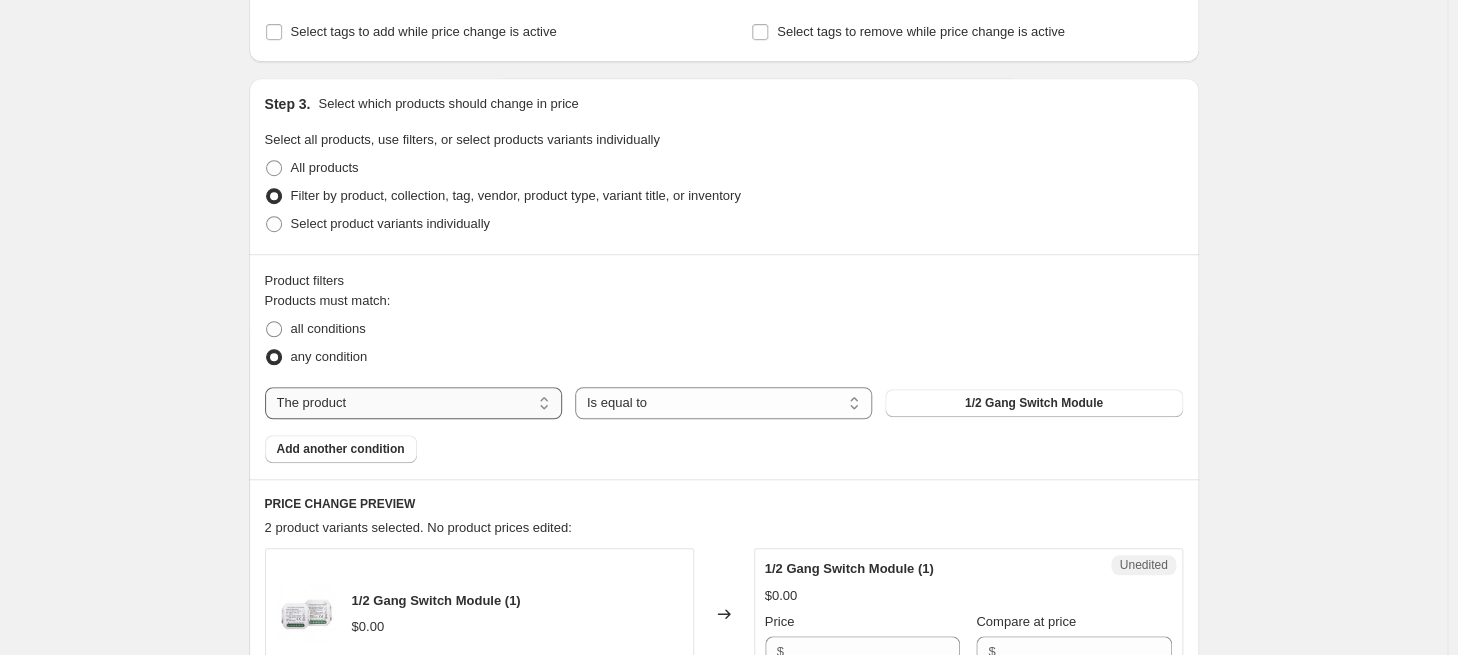 click on "The product The product's collection The product's tag The product's vendor The product's type The product's status The variant's title Inventory quantity" at bounding box center [413, 403] 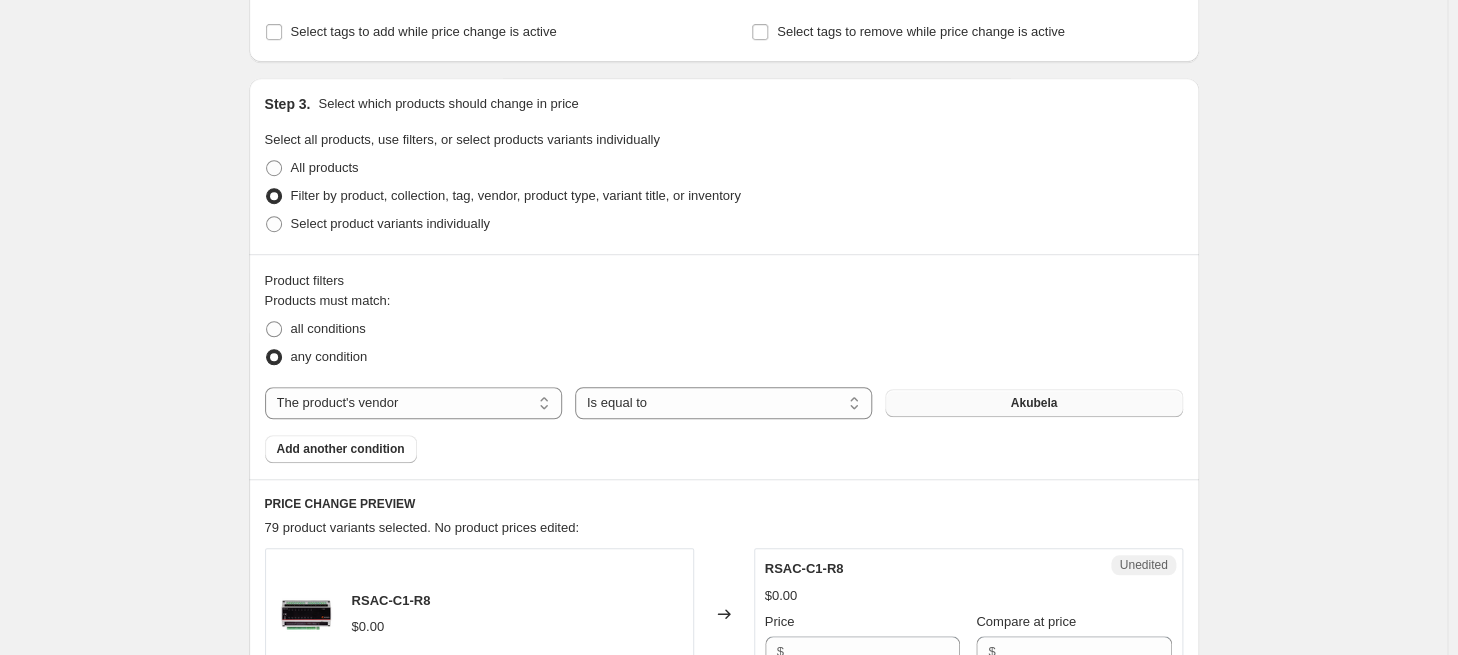 click on "Akubela" at bounding box center [1033, 403] 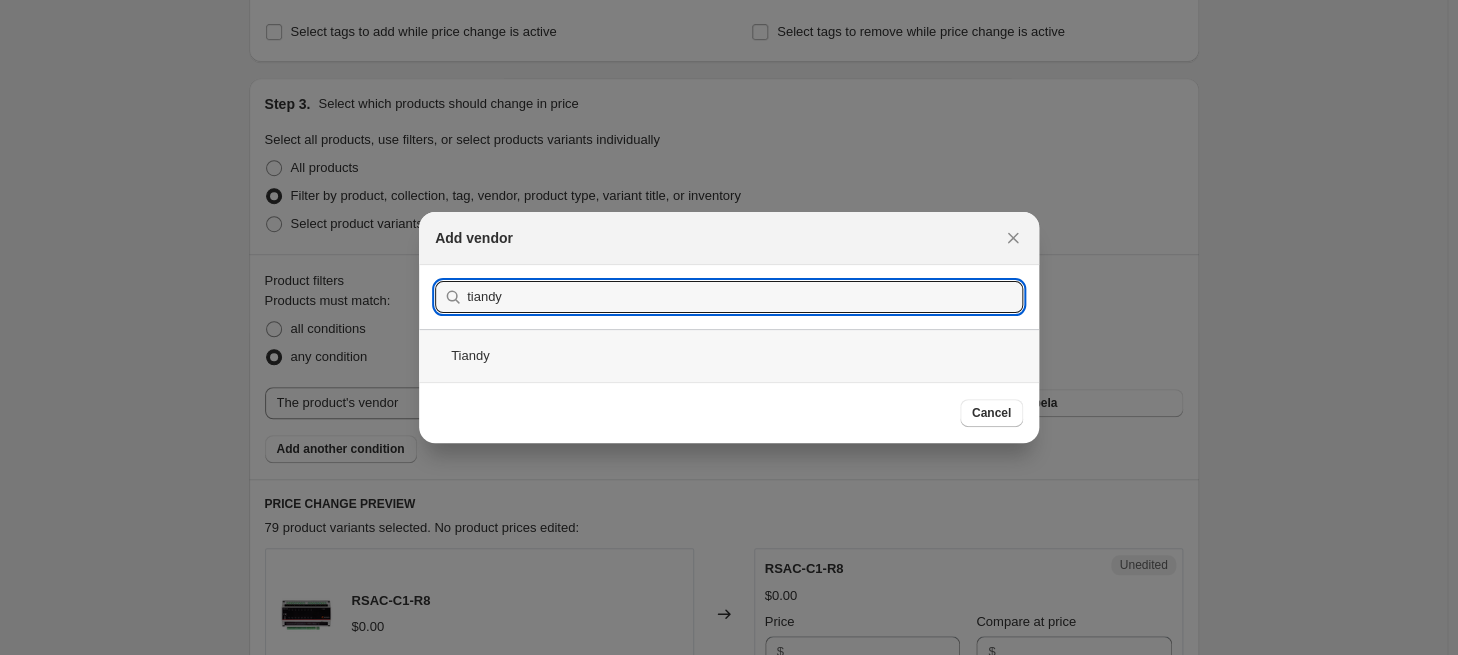 type on "tiandy" 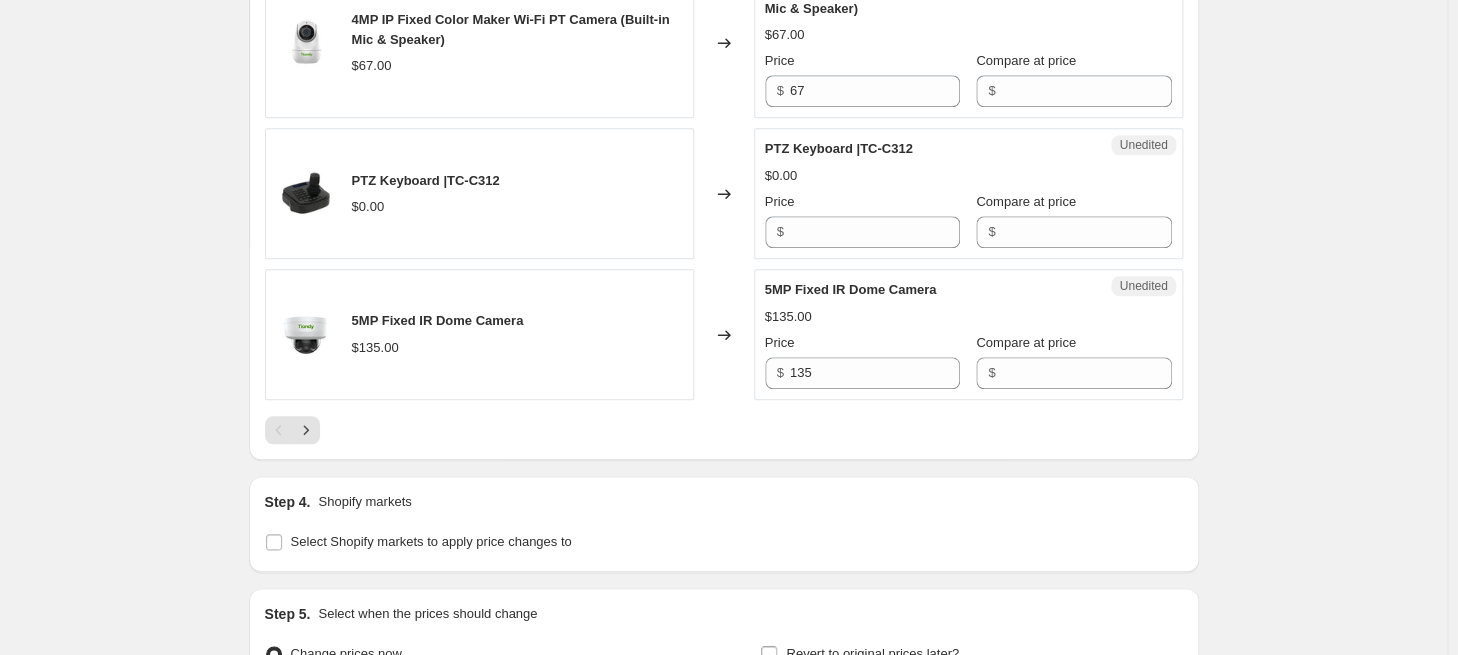 scroll, scrollTop: 3500, scrollLeft: 0, axis: vertical 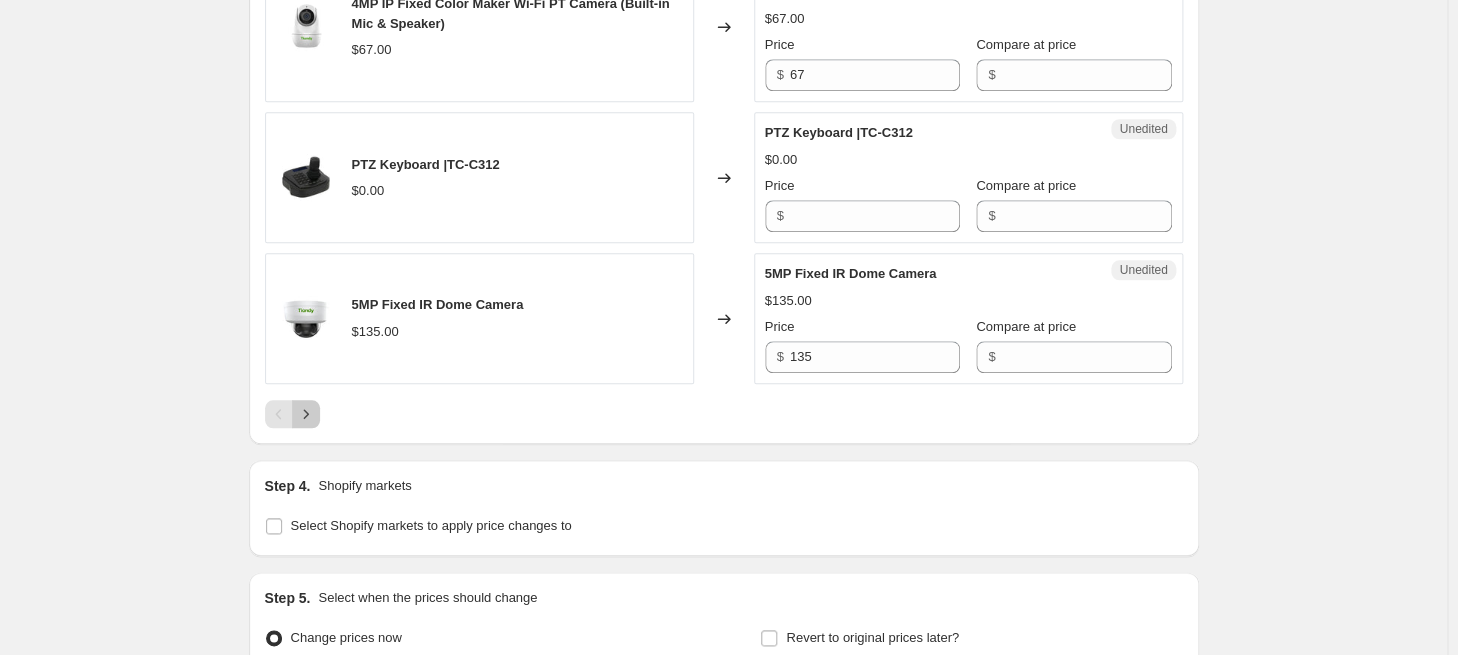 click 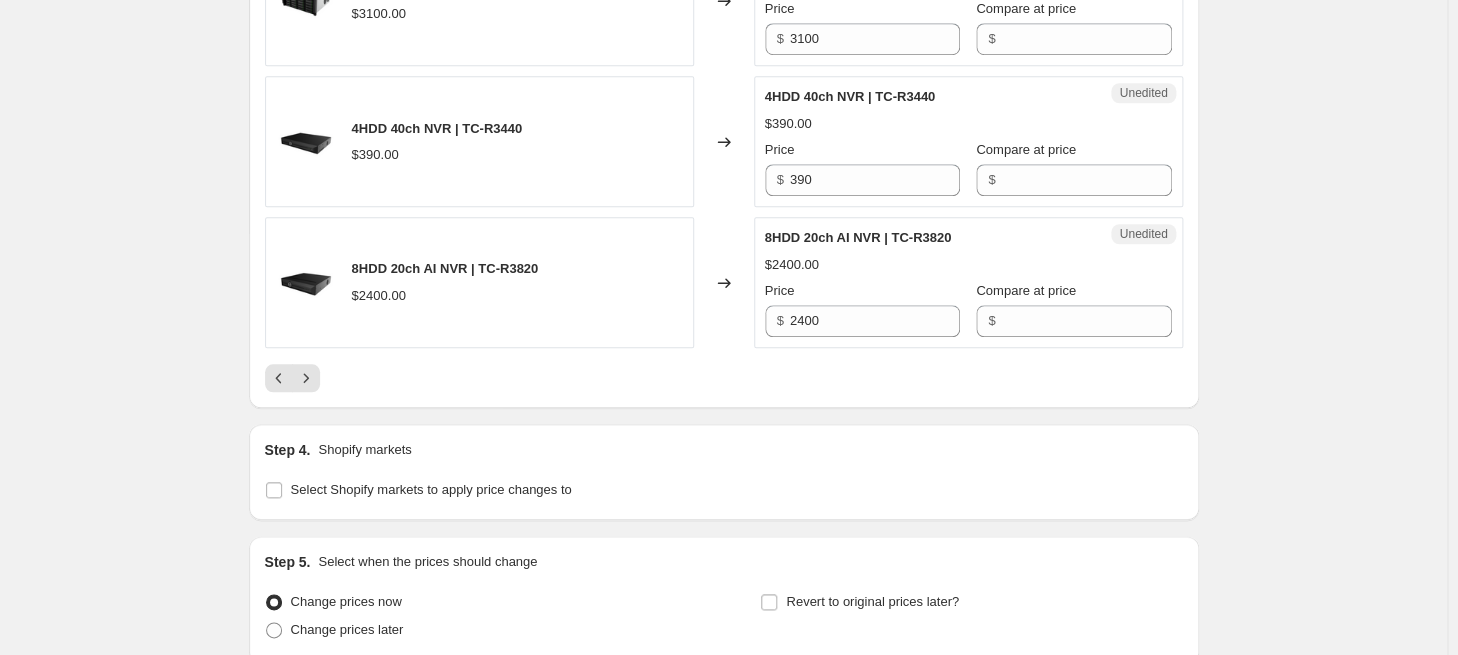 scroll, scrollTop: 3500, scrollLeft: 0, axis: vertical 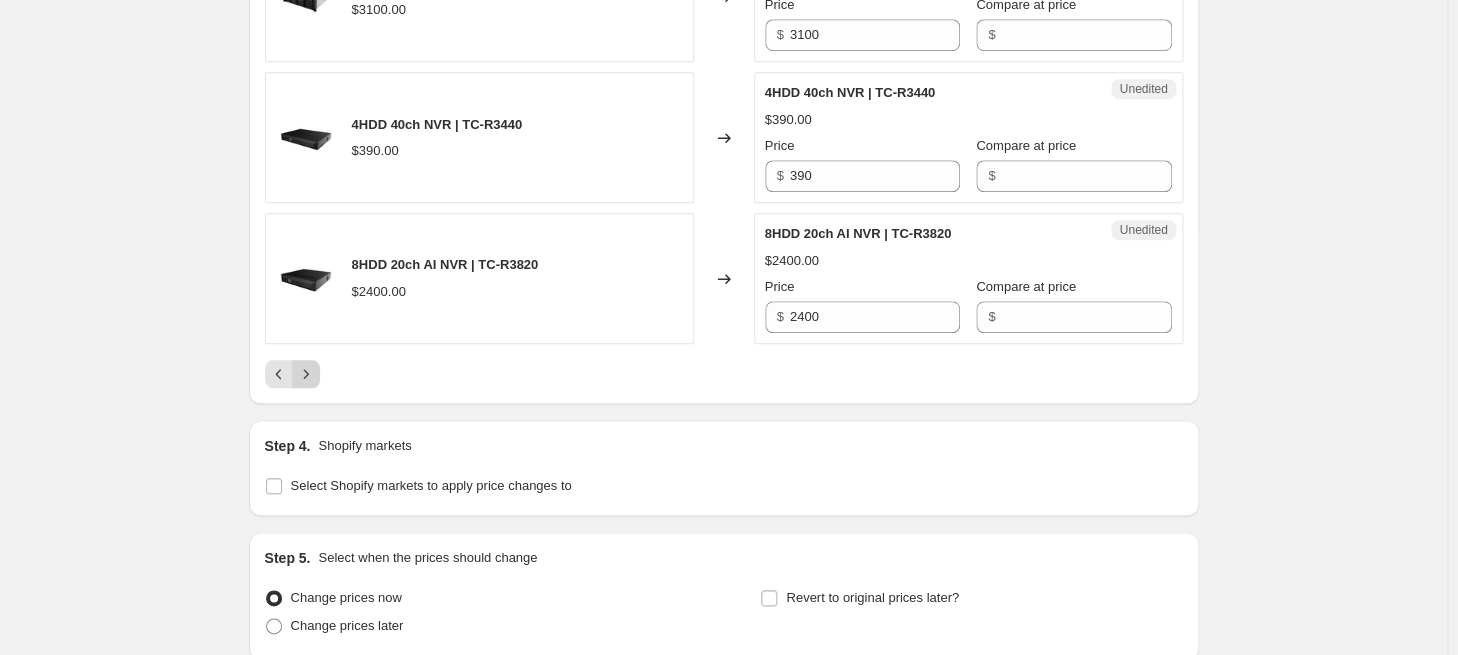 click at bounding box center (306, 374) 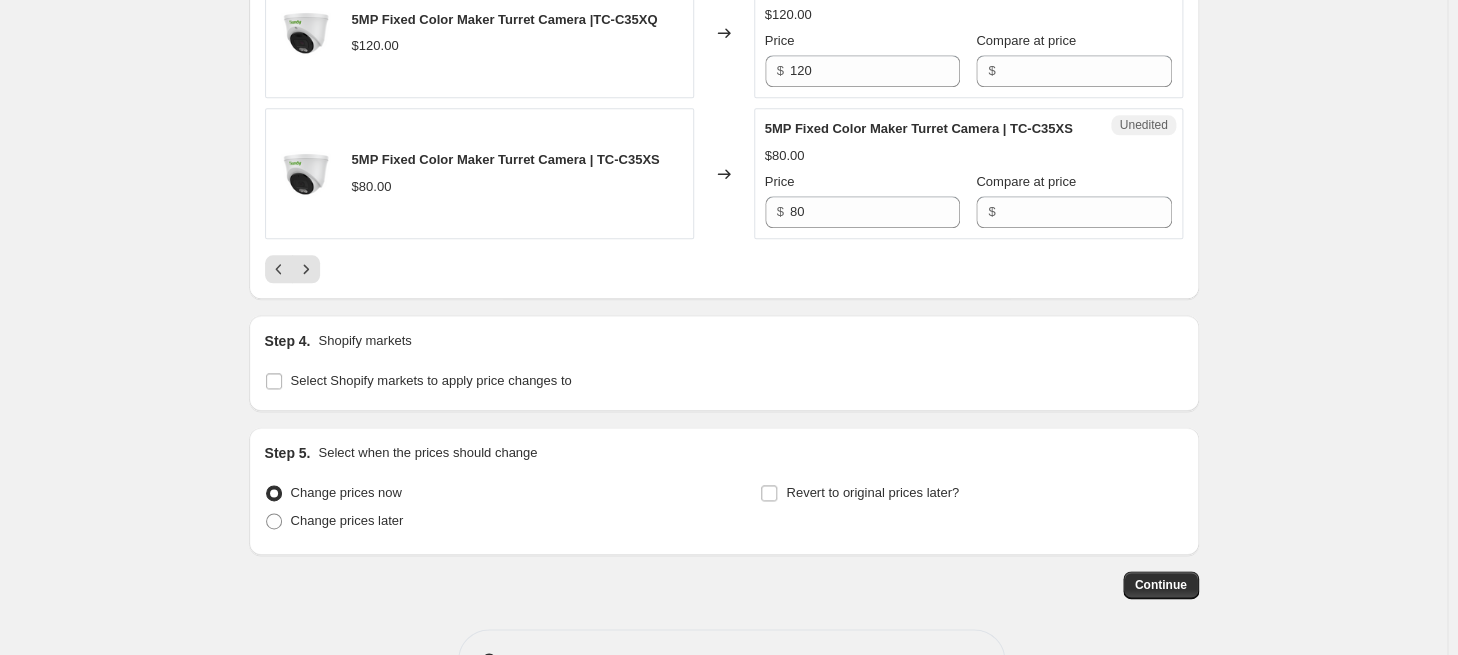 scroll, scrollTop: 3675, scrollLeft: 0, axis: vertical 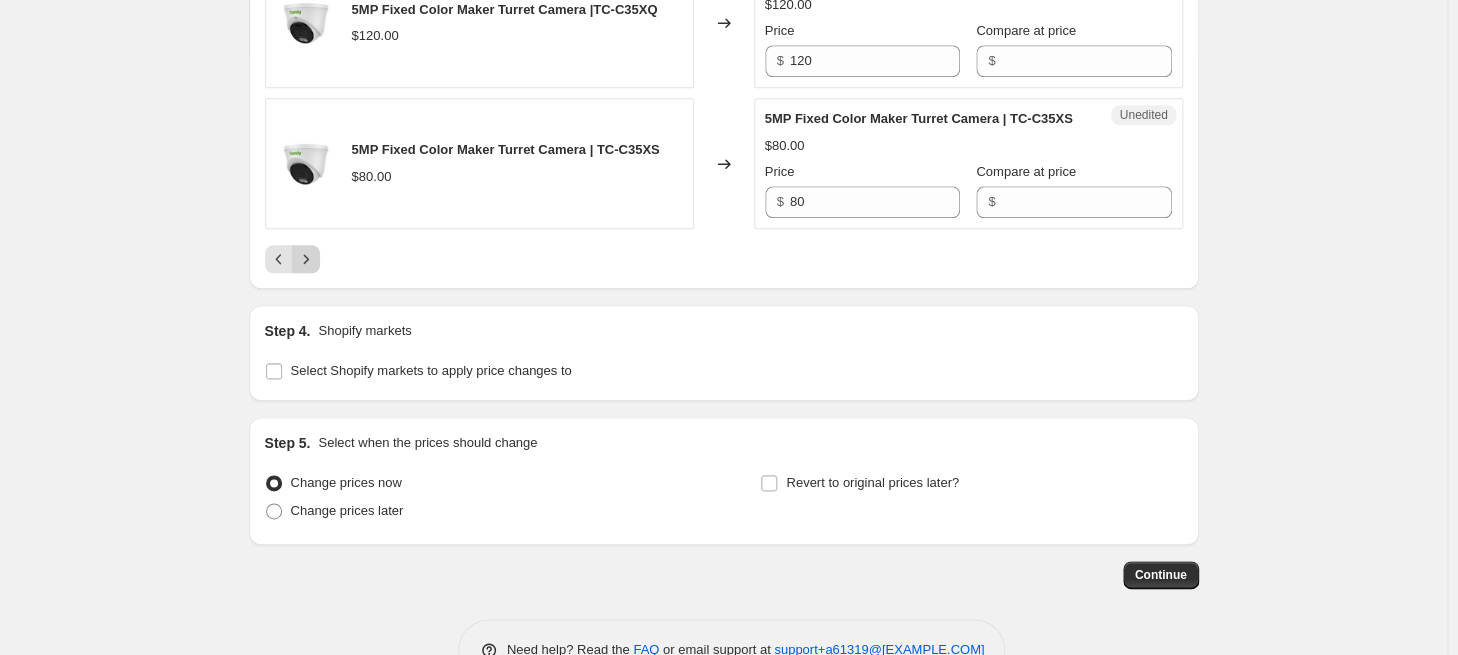 click 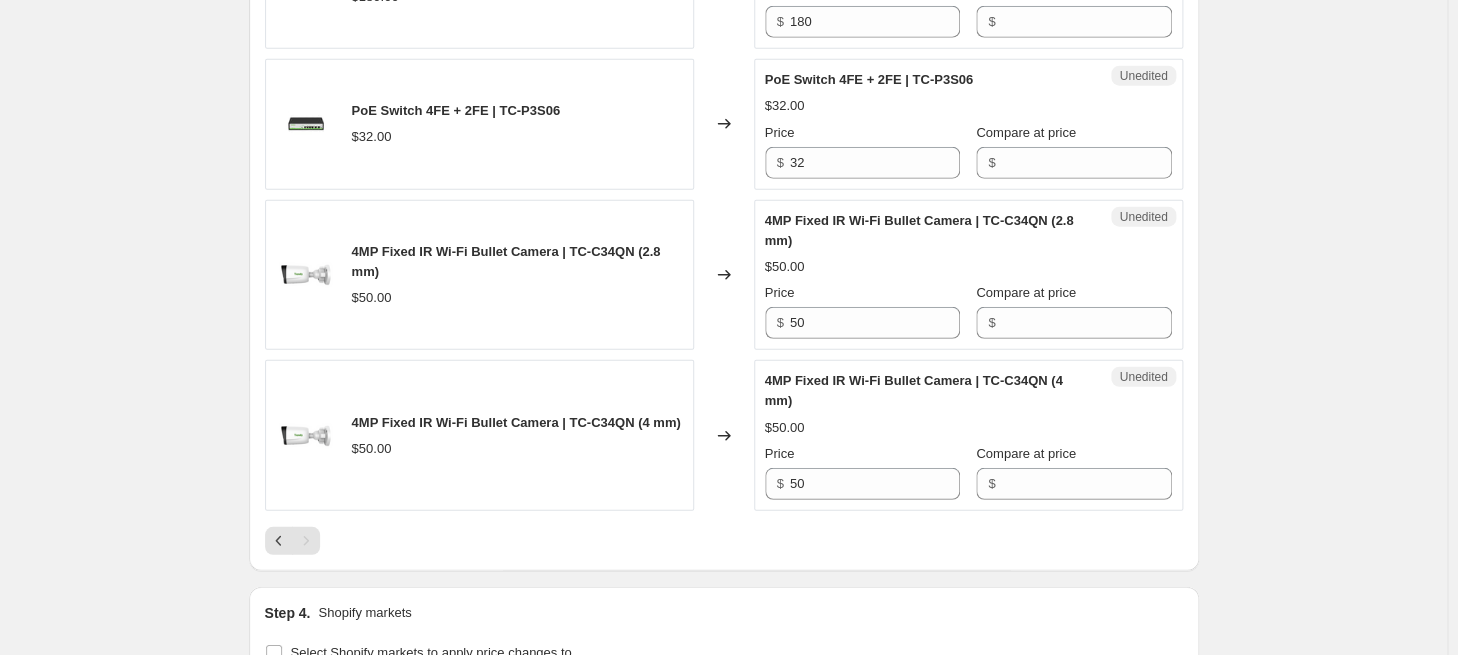 scroll, scrollTop: 1650, scrollLeft: 0, axis: vertical 